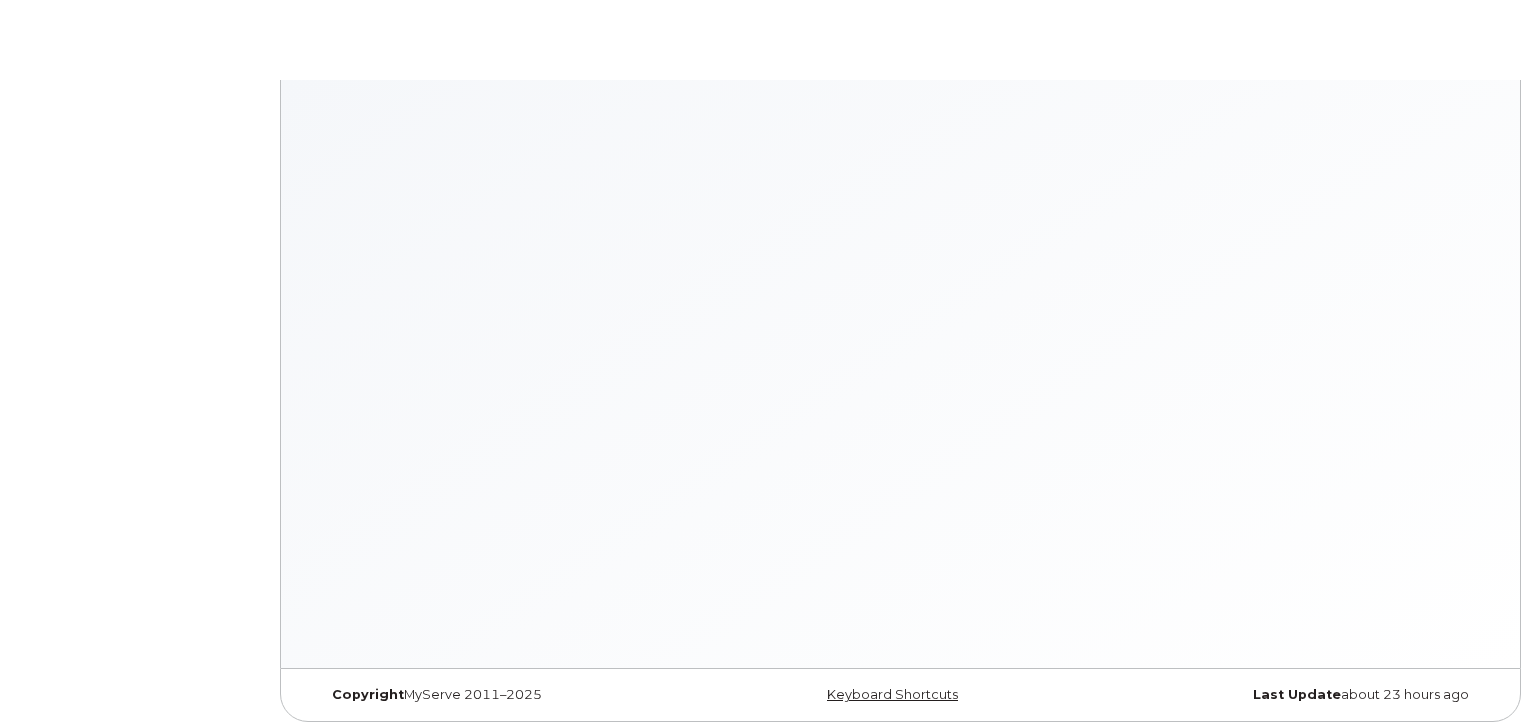 scroll, scrollTop: 0, scrollLeft: 0, axis: both 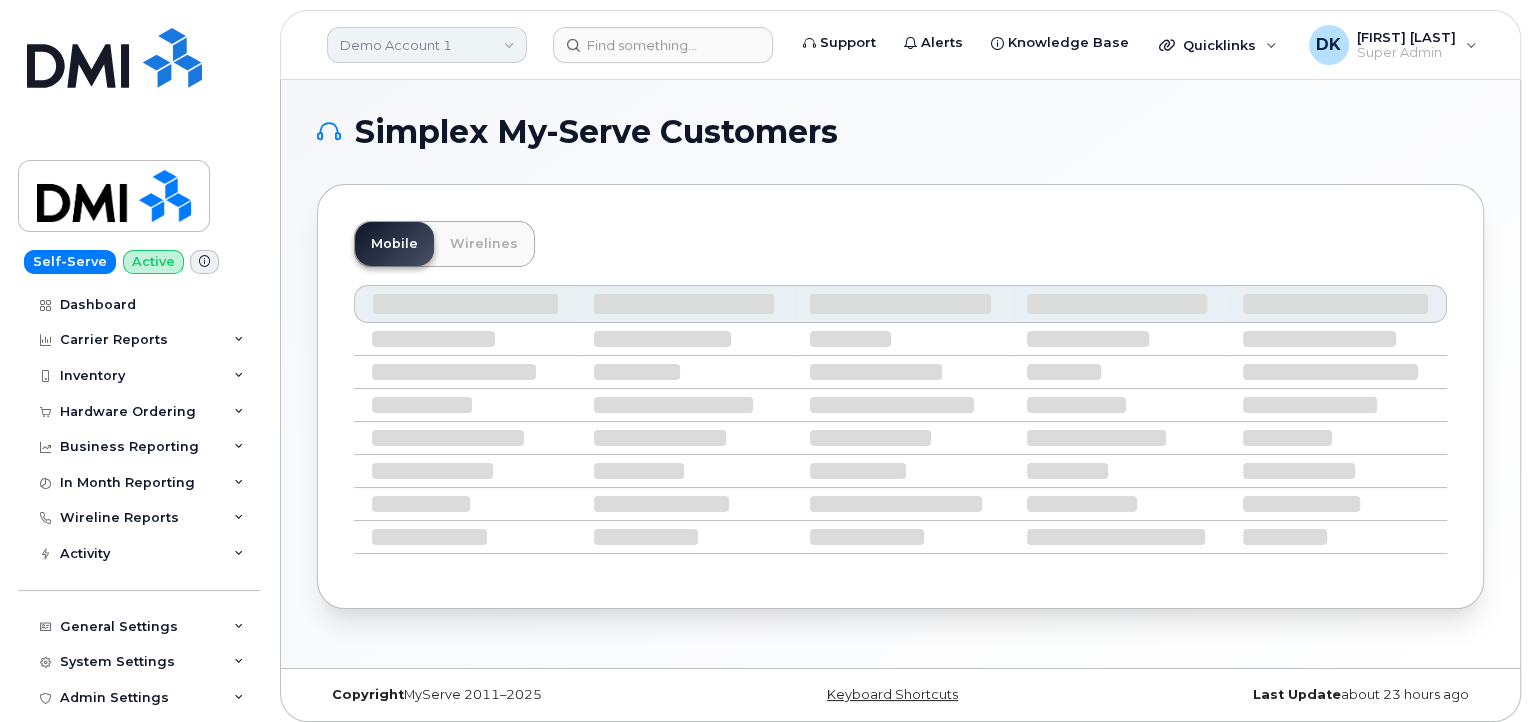 click on "Demo Account 1" at bounding box center [427, 45] 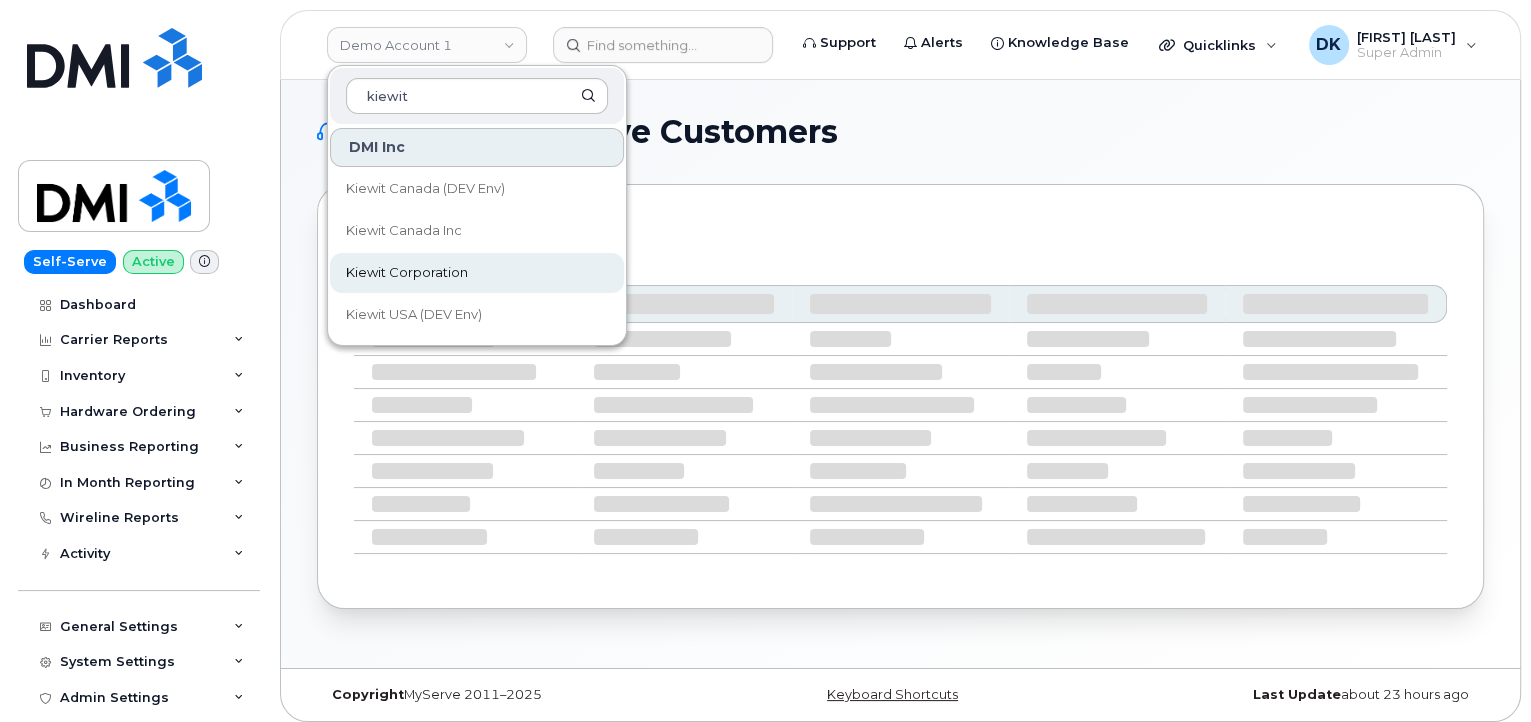 type on "kiewit" 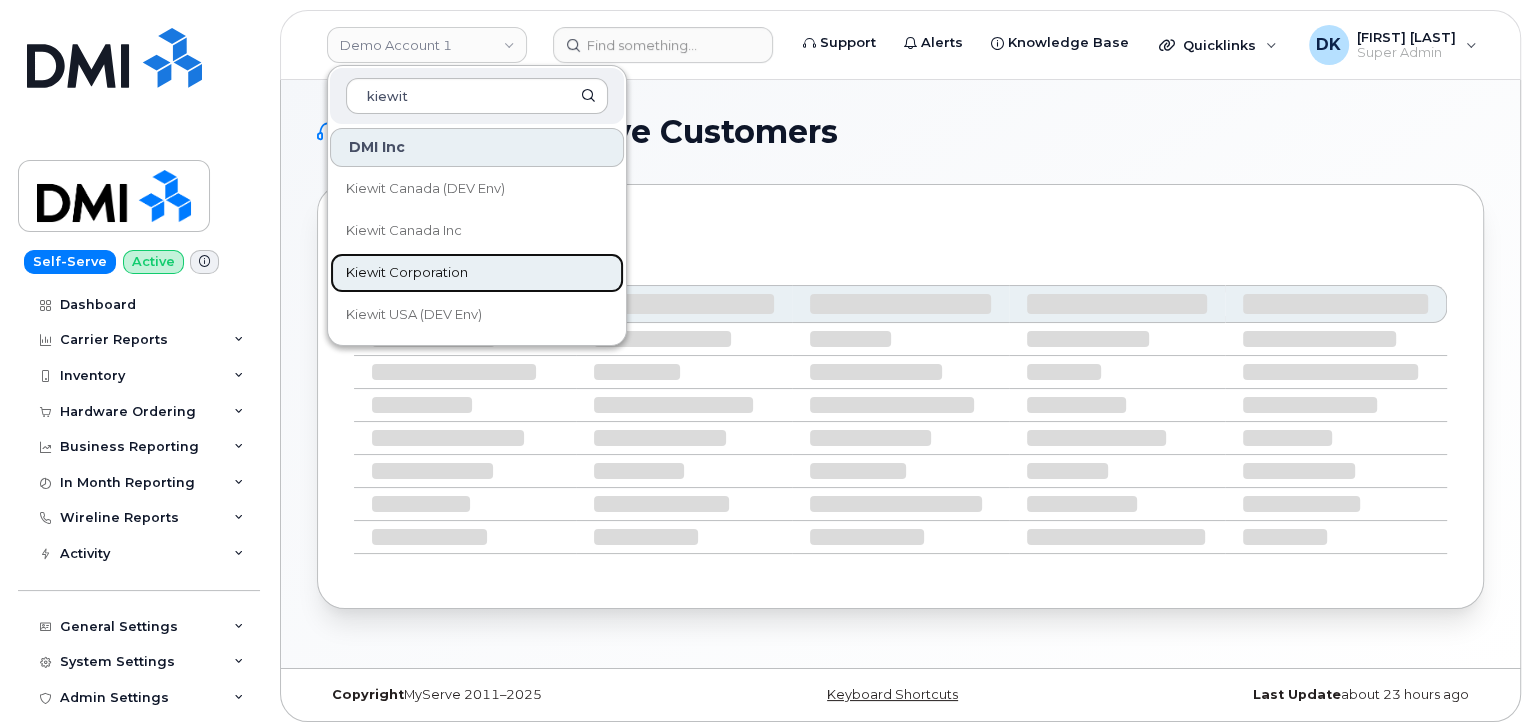 click on "Kiewit Corporation" at bounding box center (407, 273) 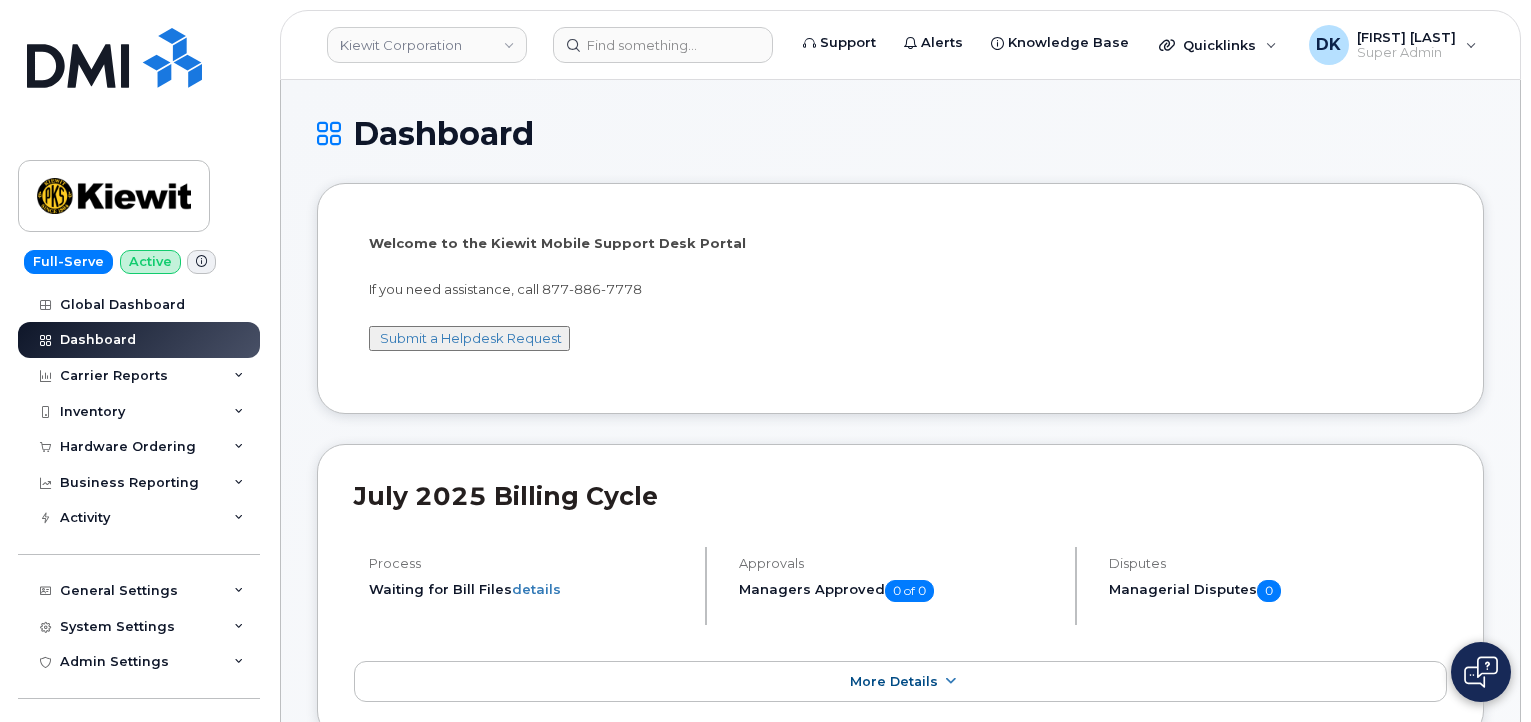 scroll, scrollTop: 0, scrollLeft: 0, axis: both 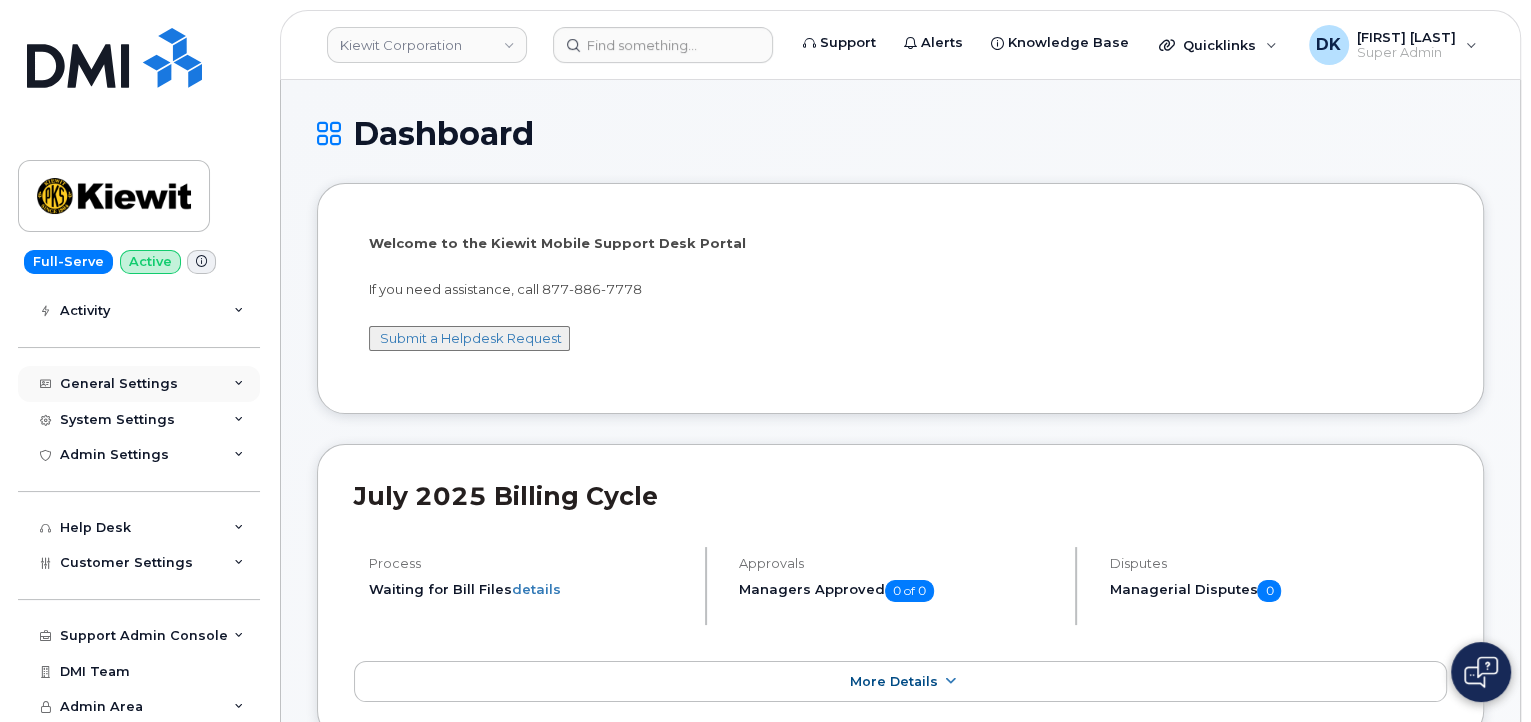 click at bounding box center [239, 384] 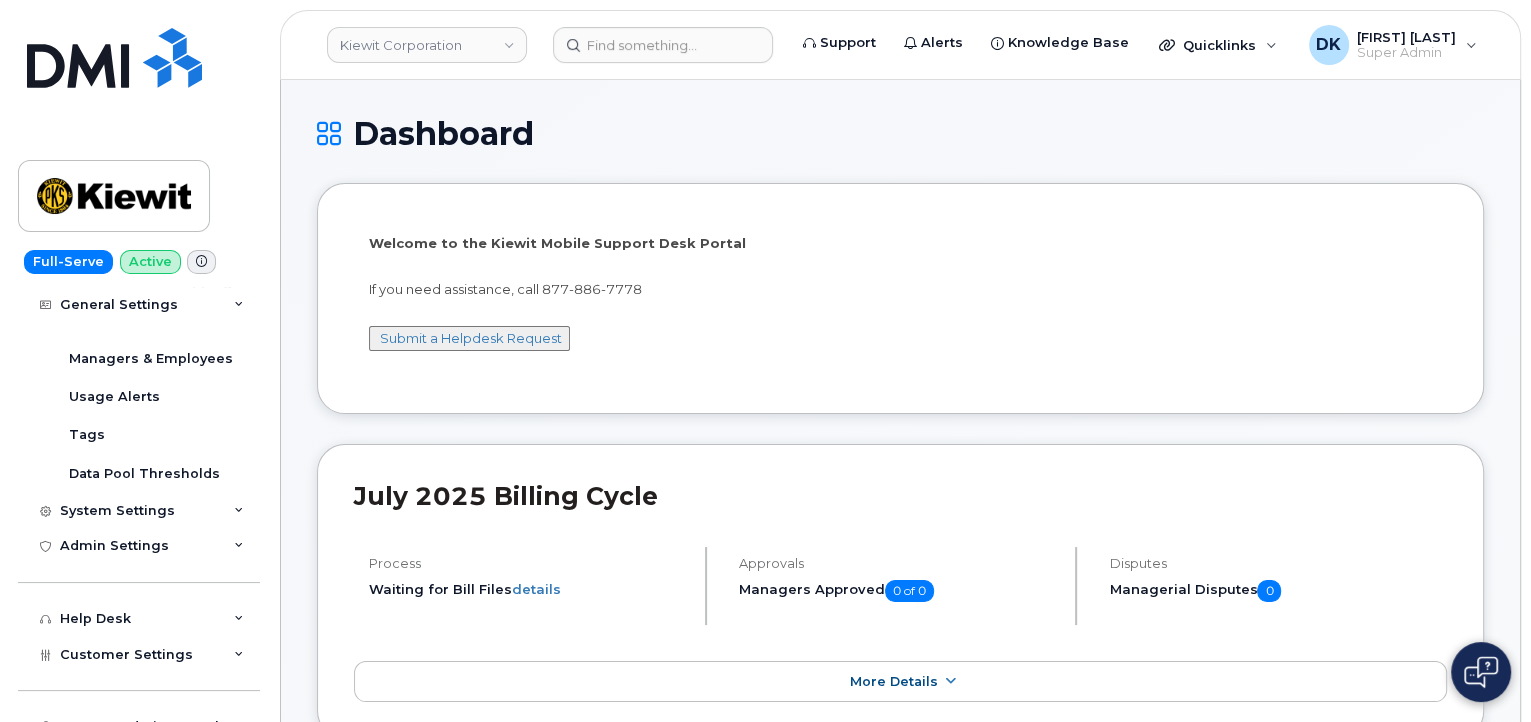 scroll, scrollTop: 429, scrollLeft: 0, axis: vertical 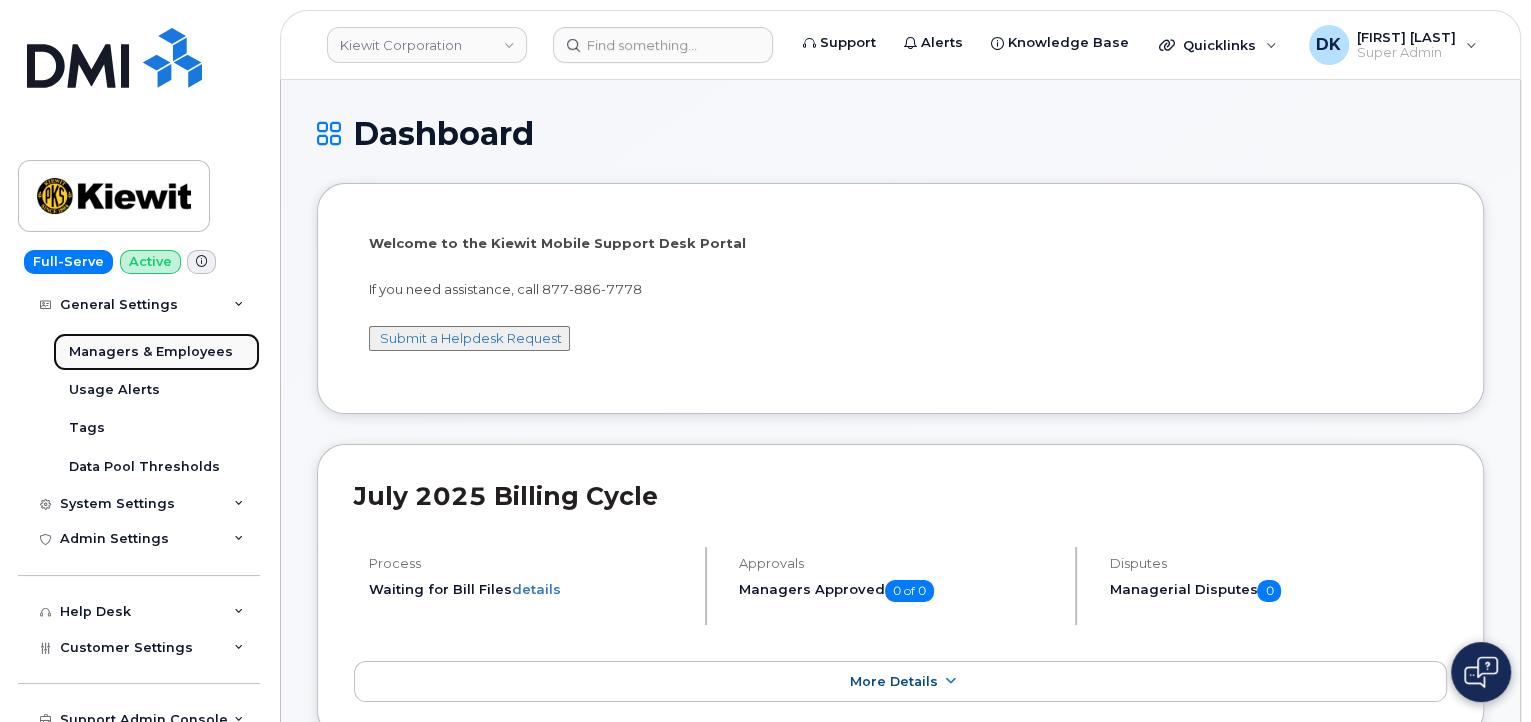 click on "Managers & Employees" at bounding box center [151, 352] 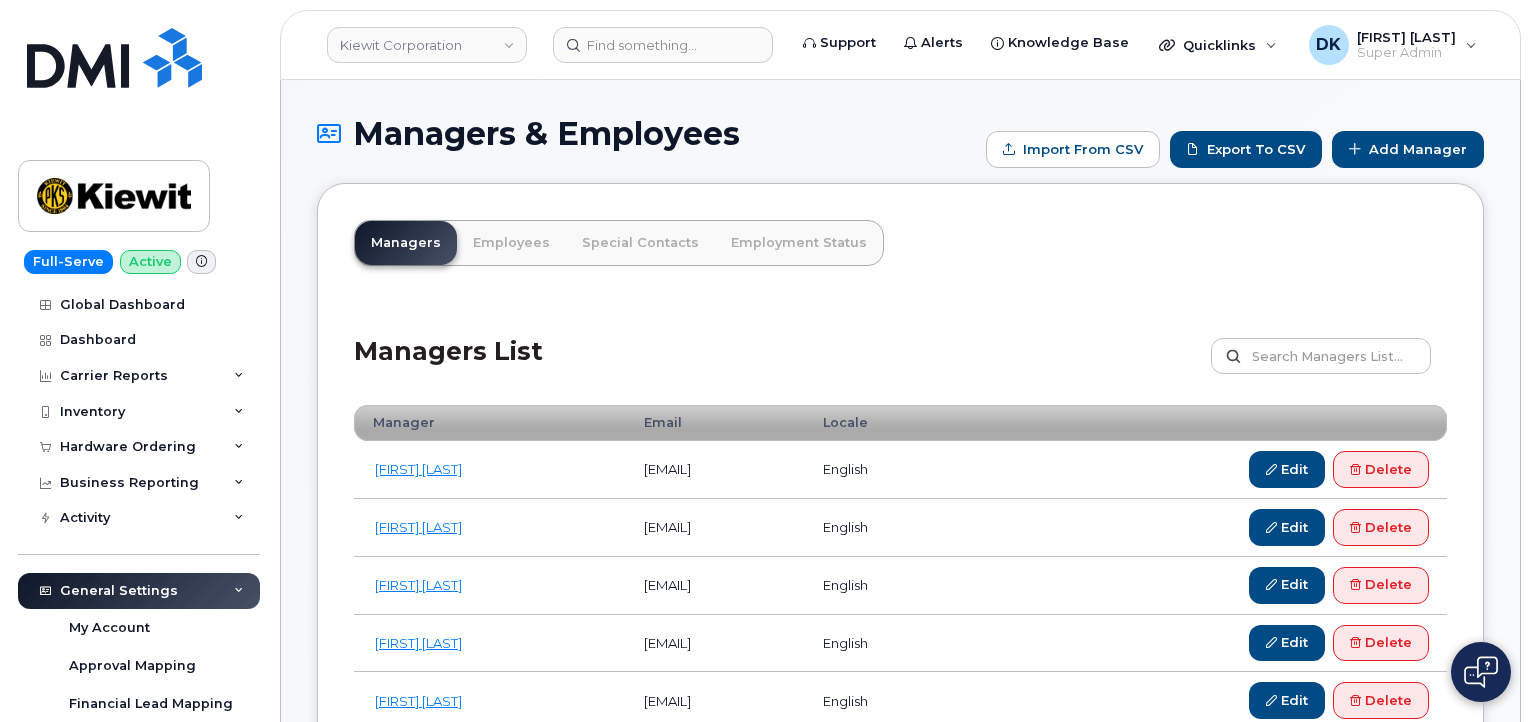 scroll, scrollTop: 0, scrollLeft: 0, axis: both 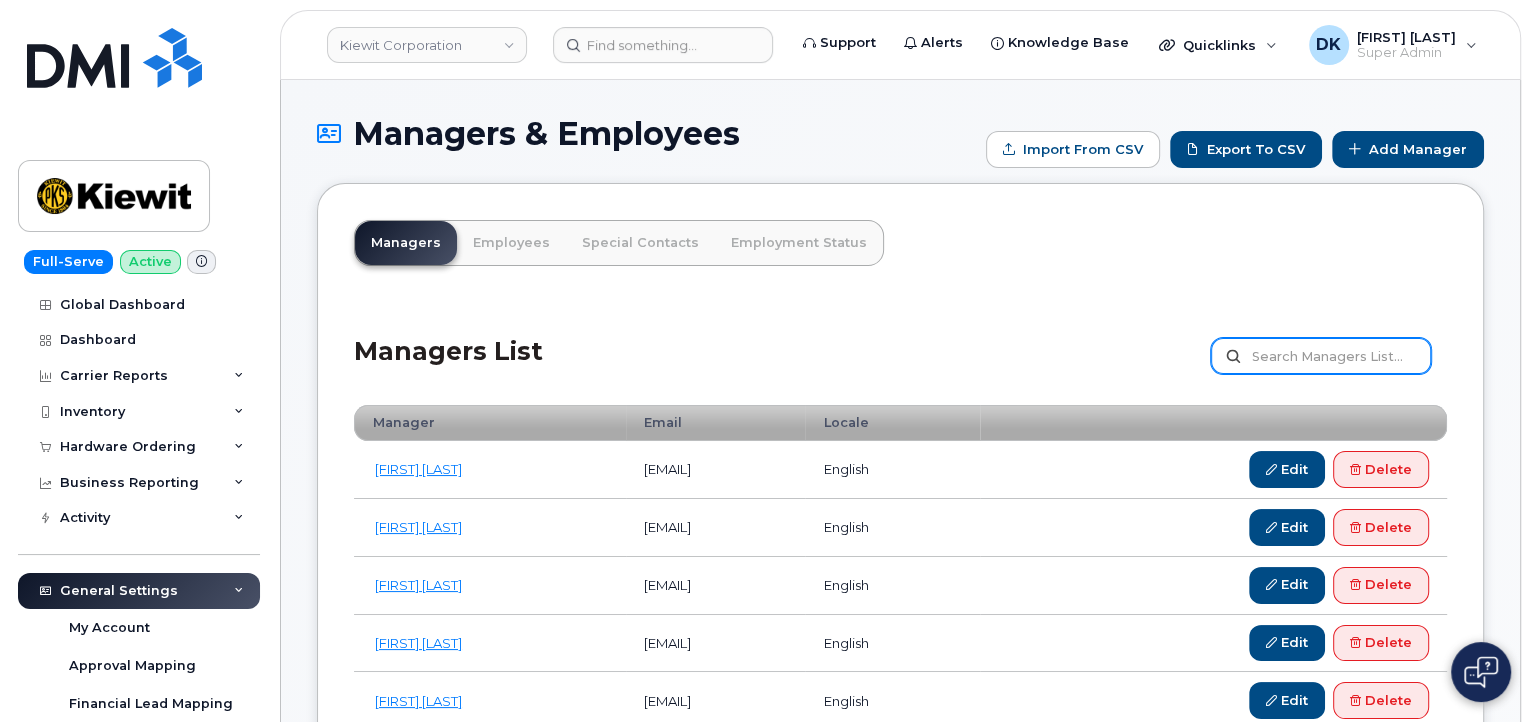 click at bounding box center (1321, 356) 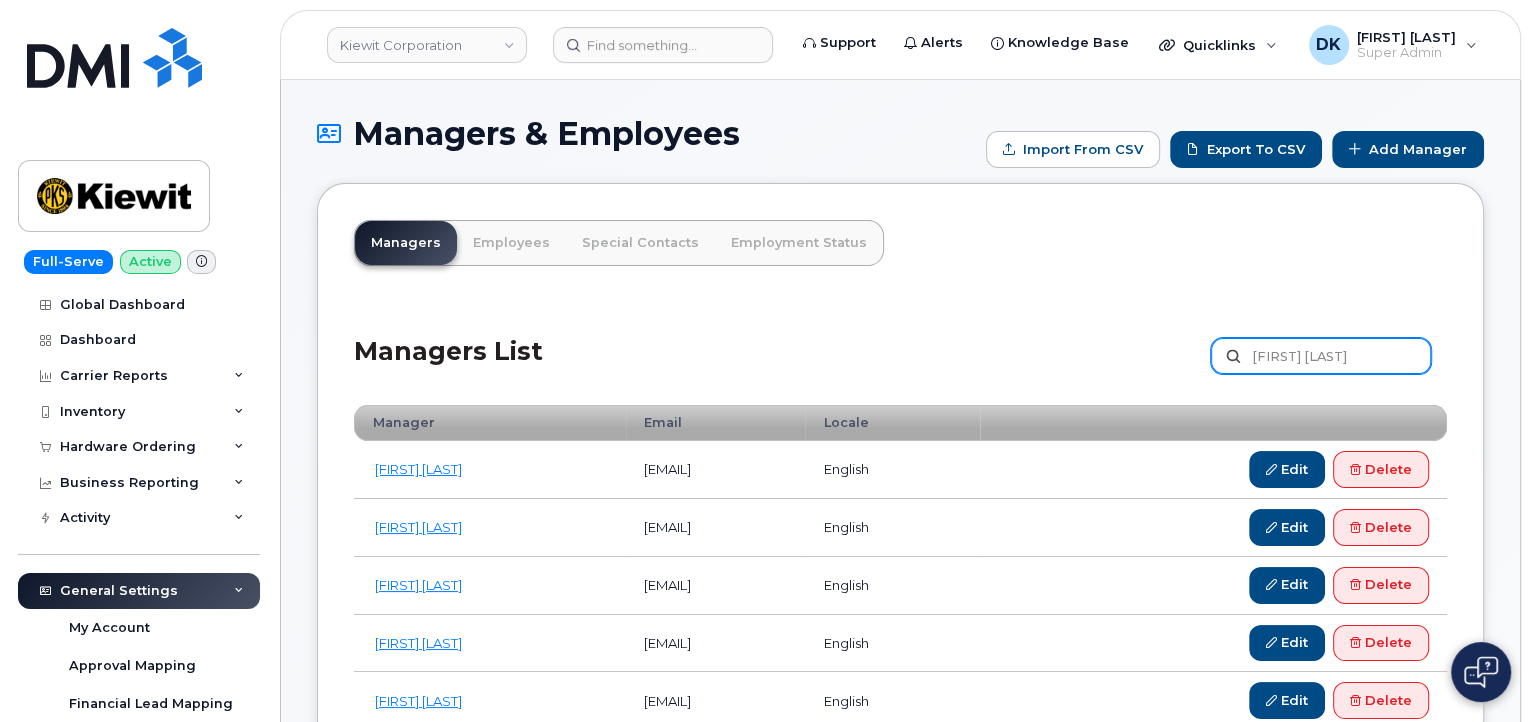 type on "Mike Apple" 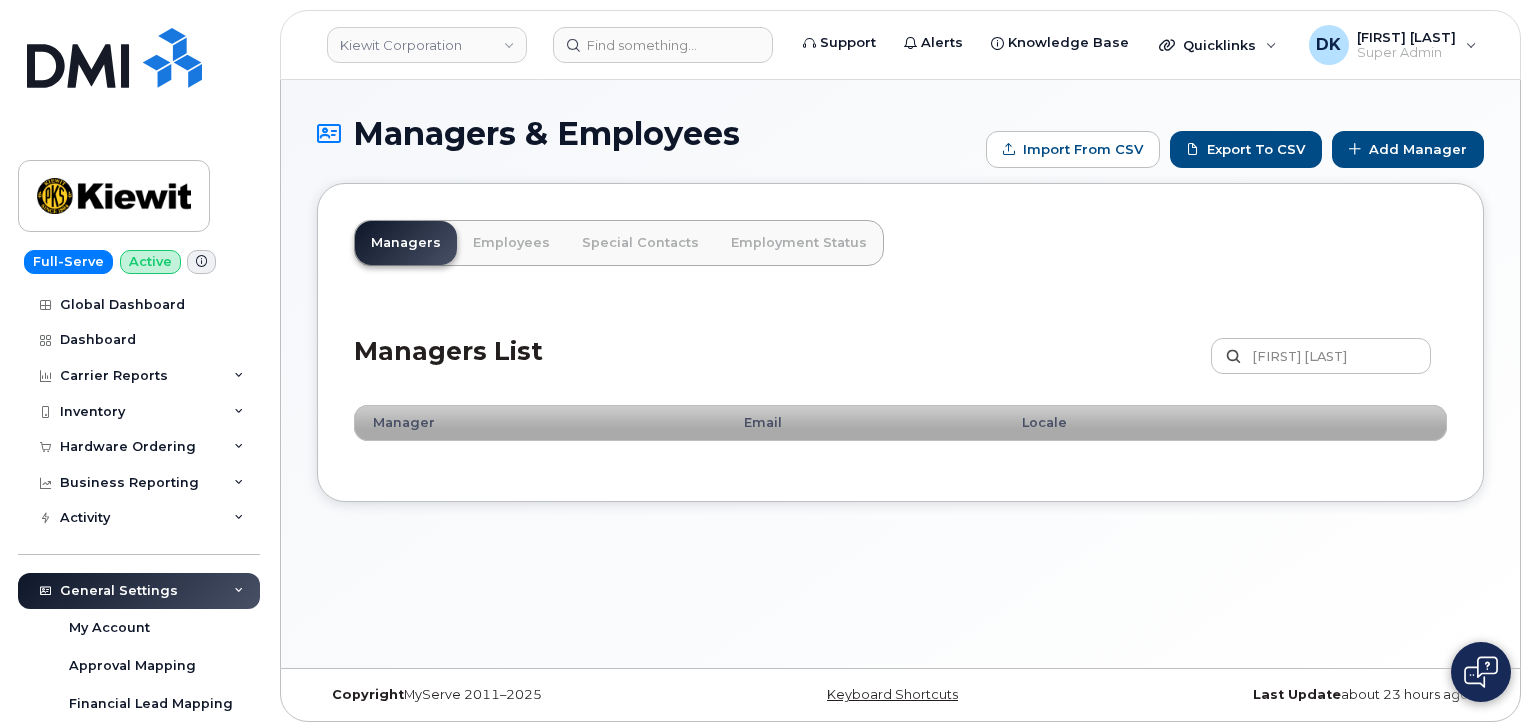 scroll, scrollTop: 0, scrollLeft: 0, axis: both 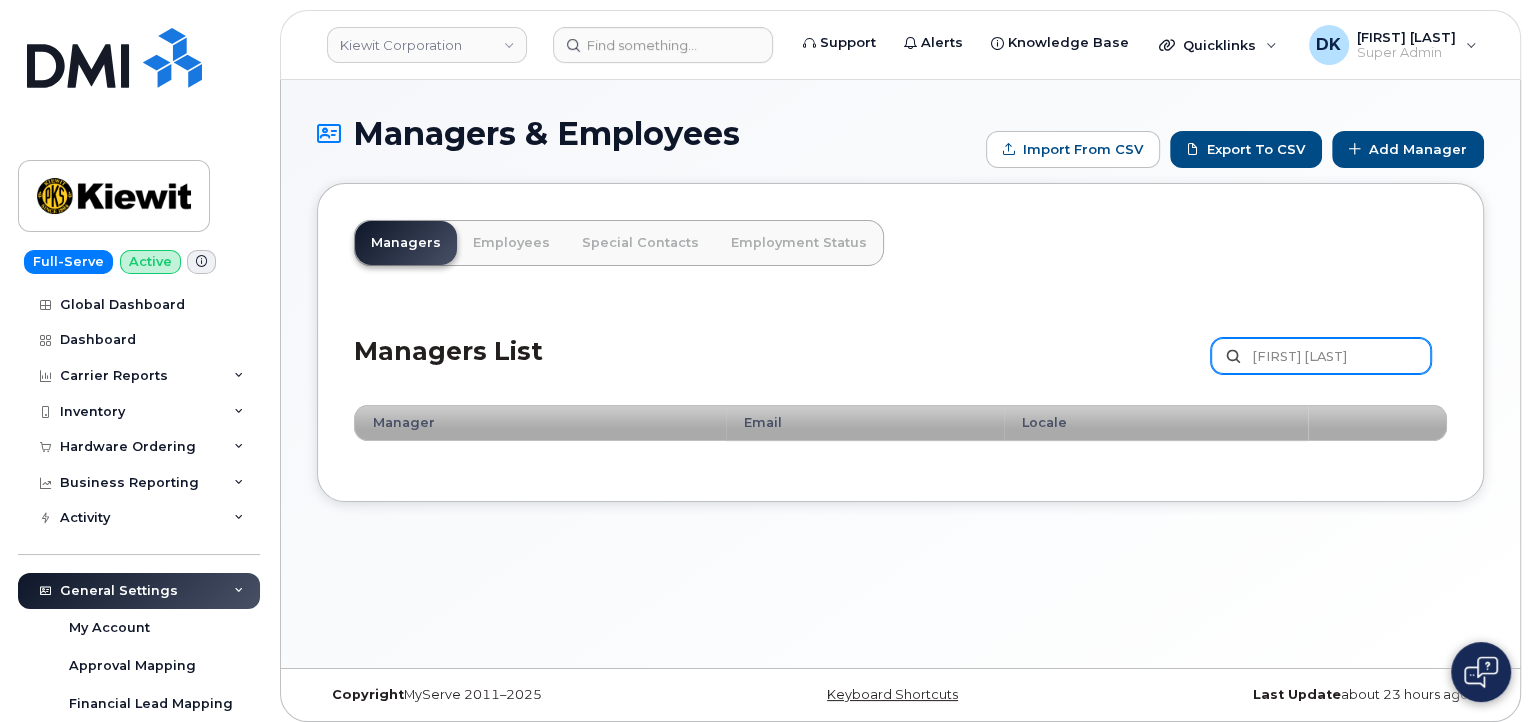 click on "Mike Apple" at bounding box center [1321, 356] 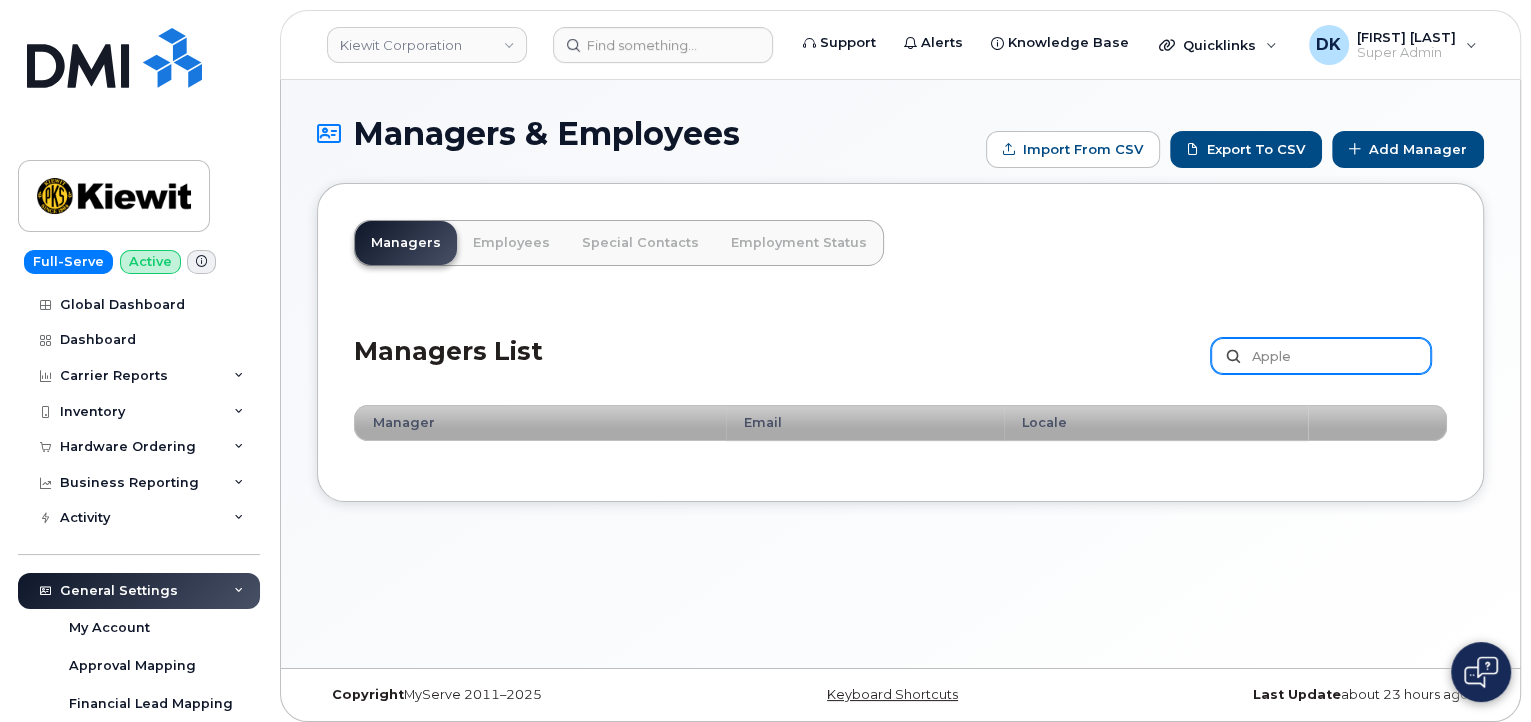 click on "Apple" at bounding box center [1321, 356] 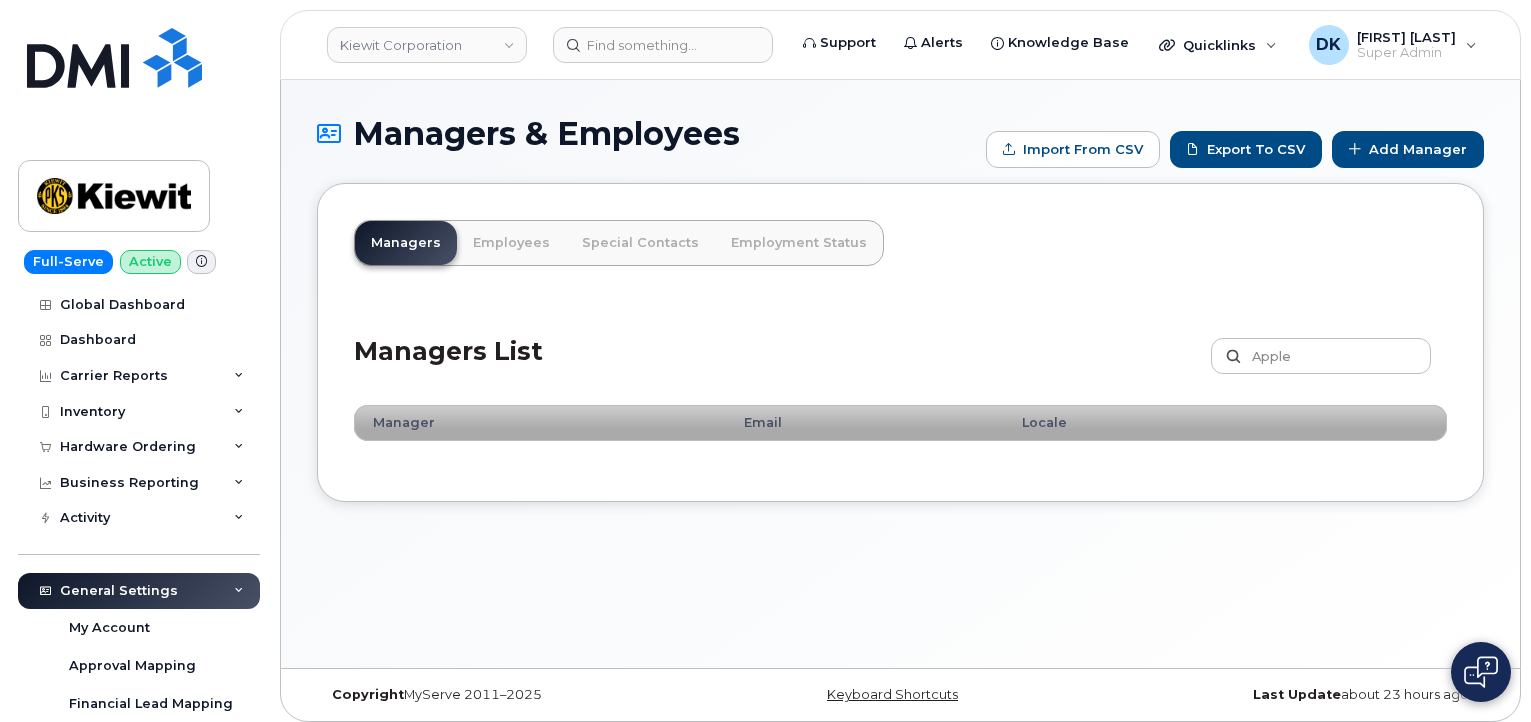 scroll, scrollTop: 0, scrollLeft: 0, axis: both 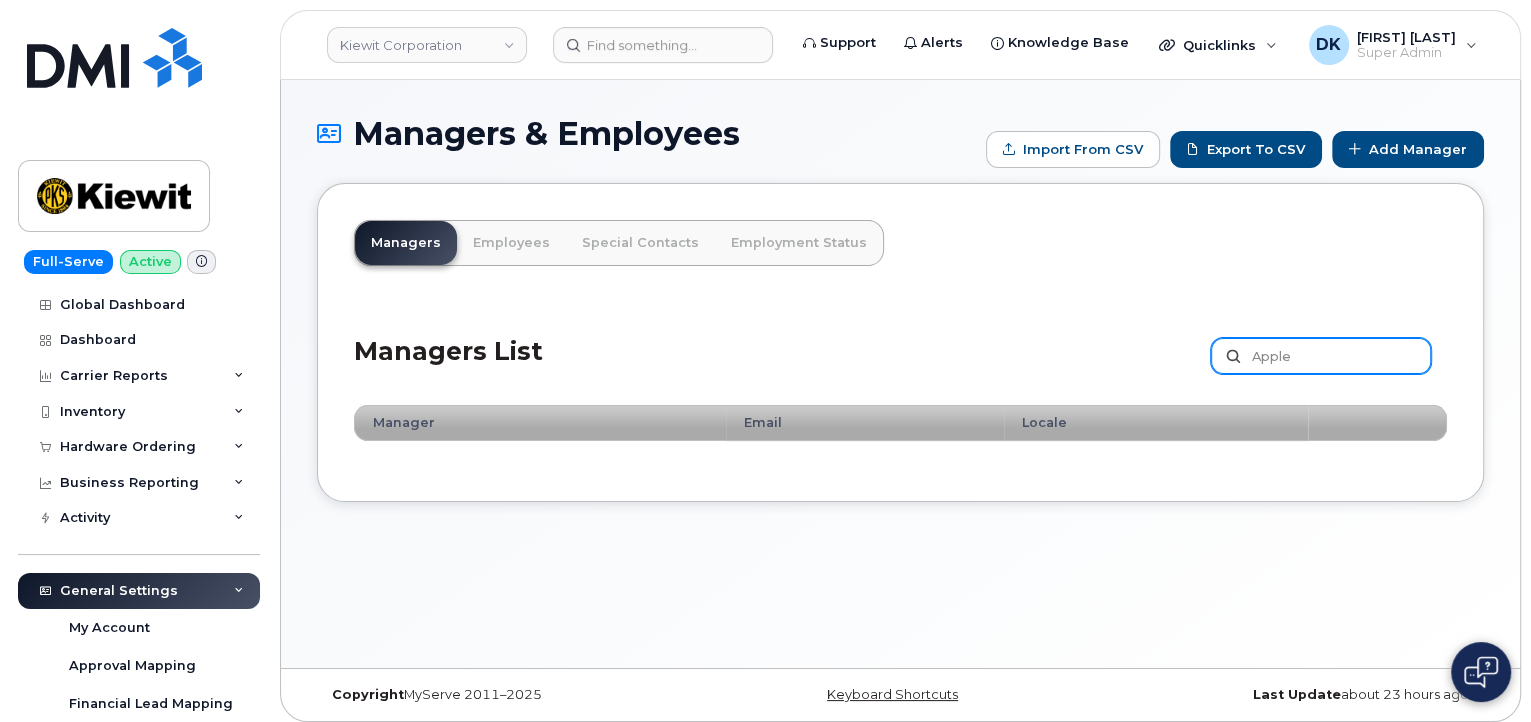 click on "Apple" at bounding box center [1321, 356] 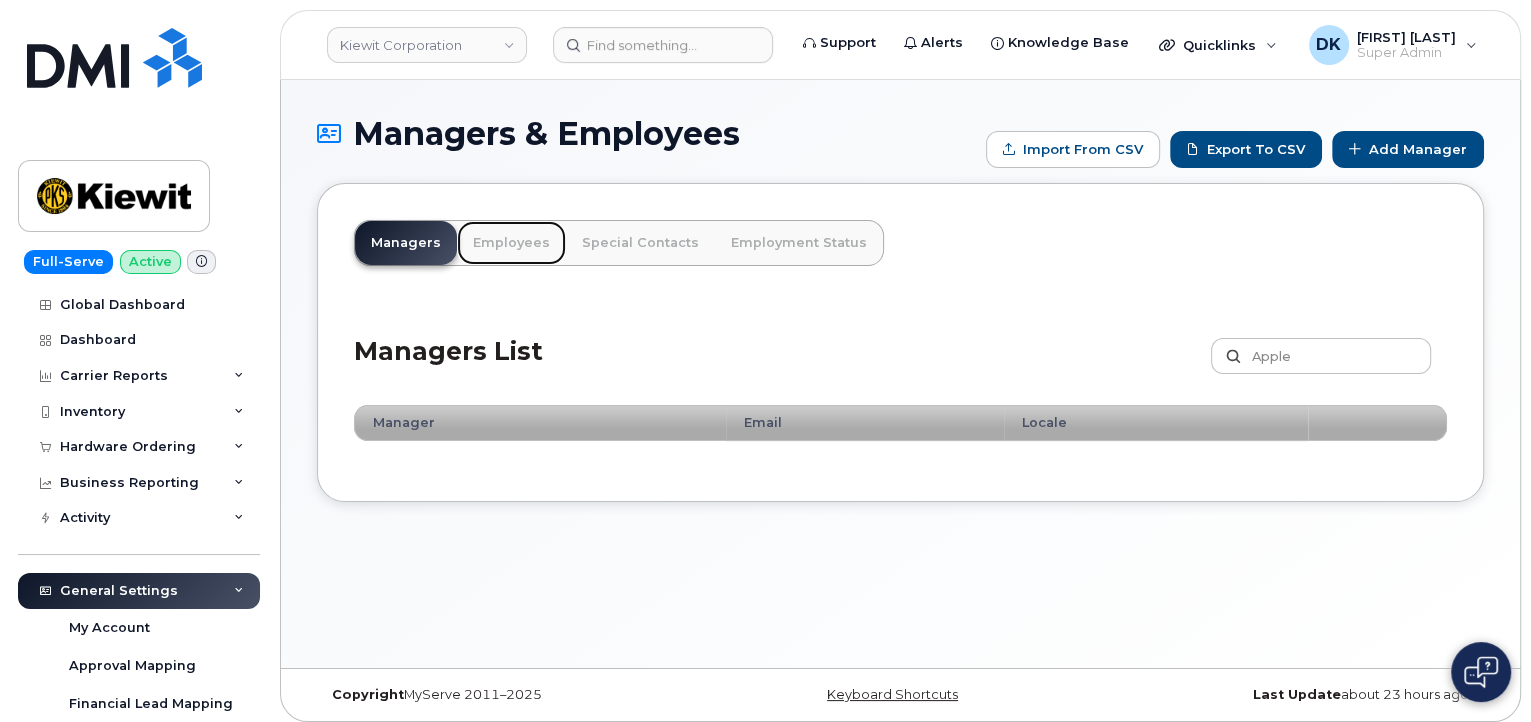 click on "Employees" at bounding box center (511, 243) 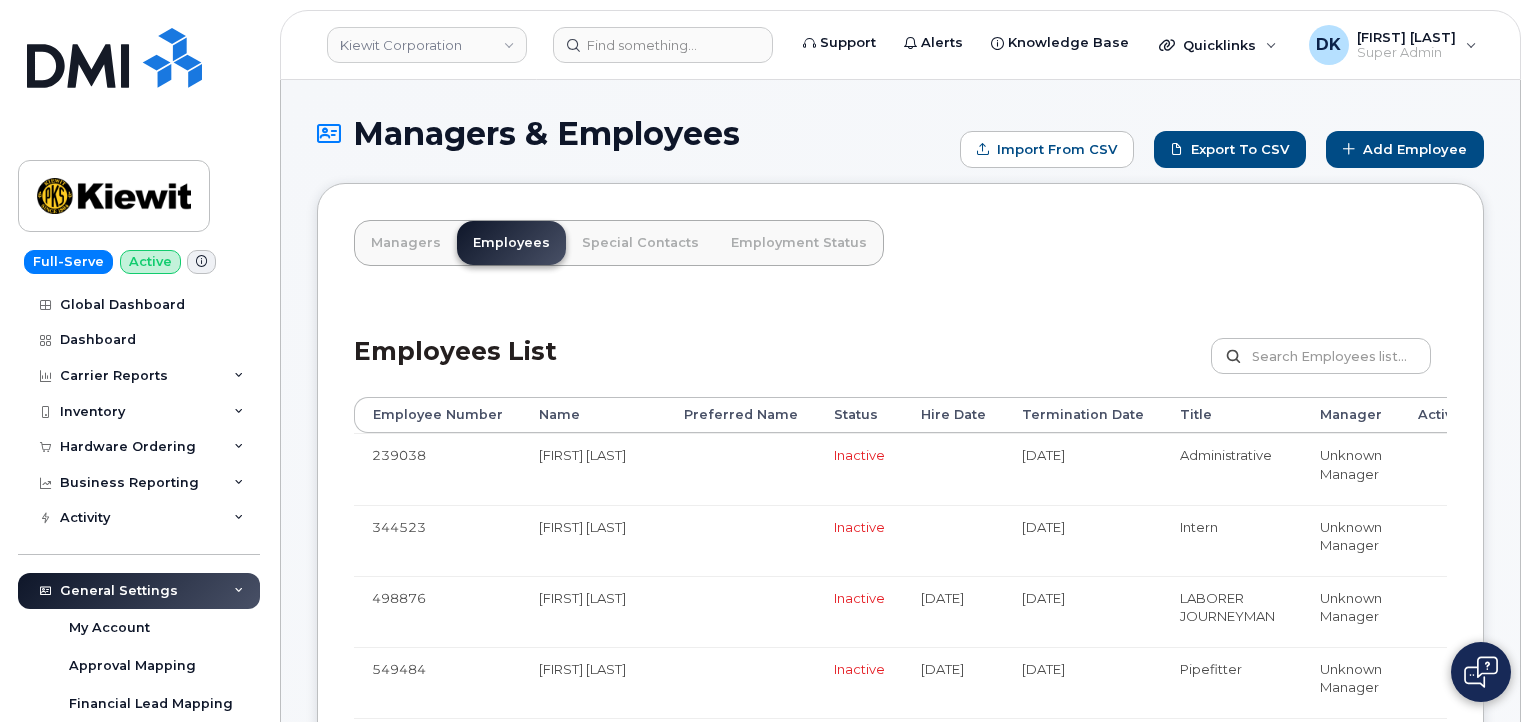 scroll, scrollTop: 0, scrollLeft: 0, axis: both 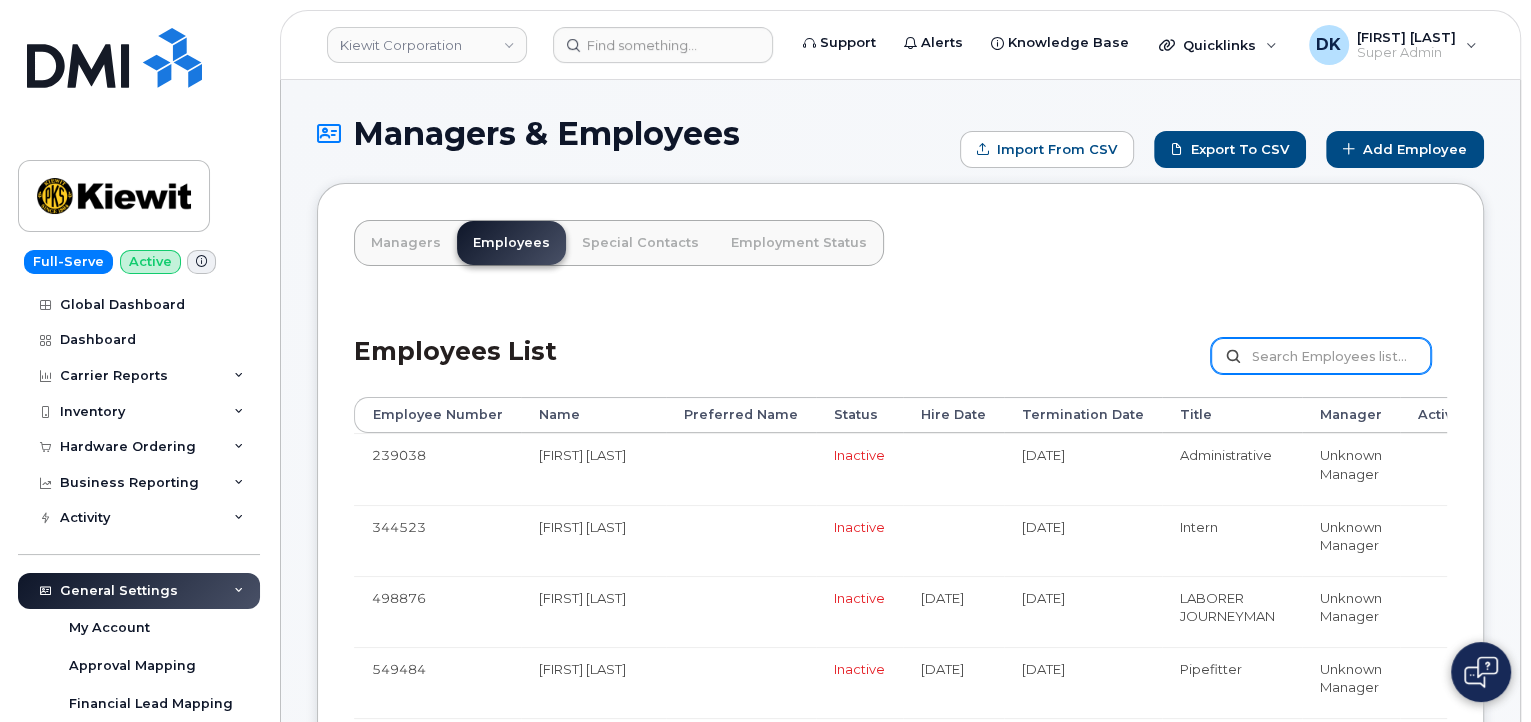 click at bounding box center [1321, 356] 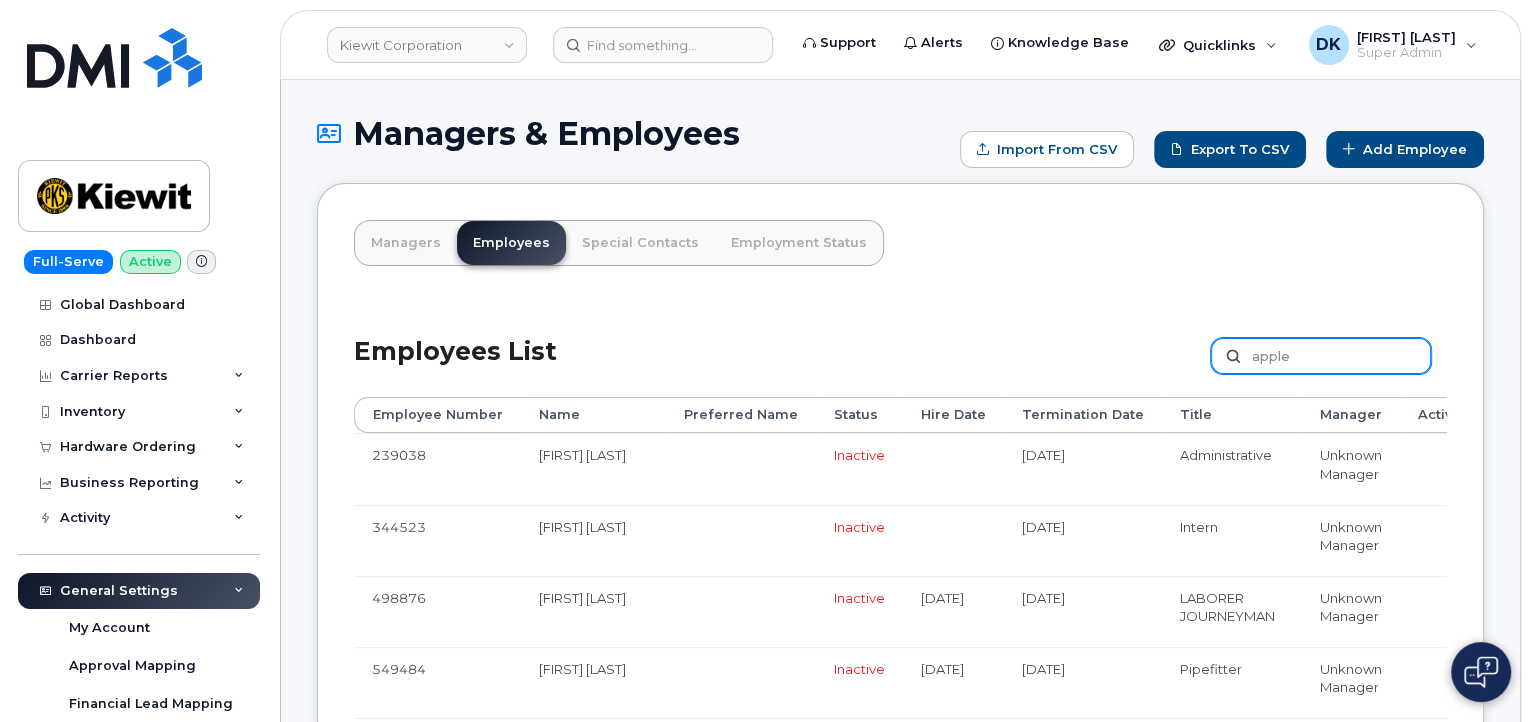 type on "Apple" 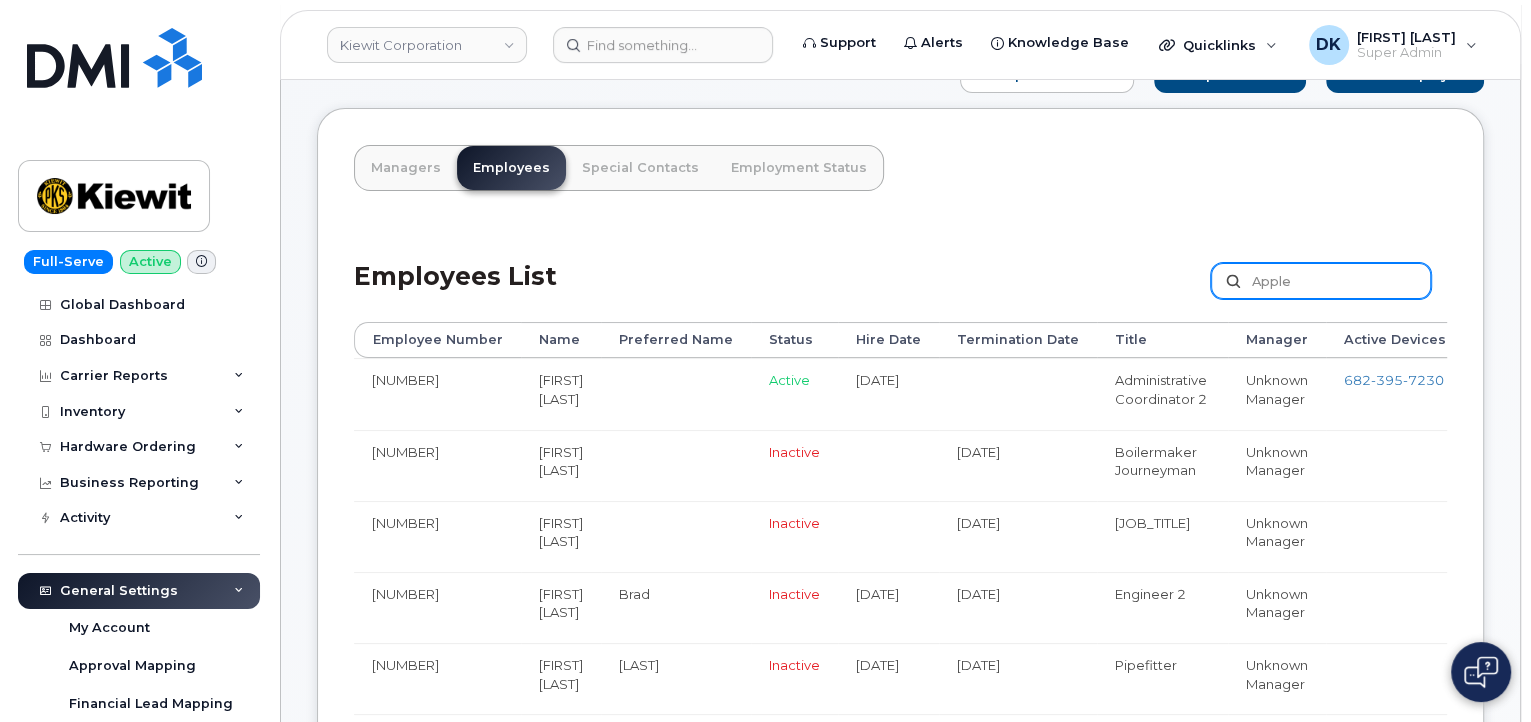 scroll, scrollTop: 111, scrollLeft: 0, axis: vertical 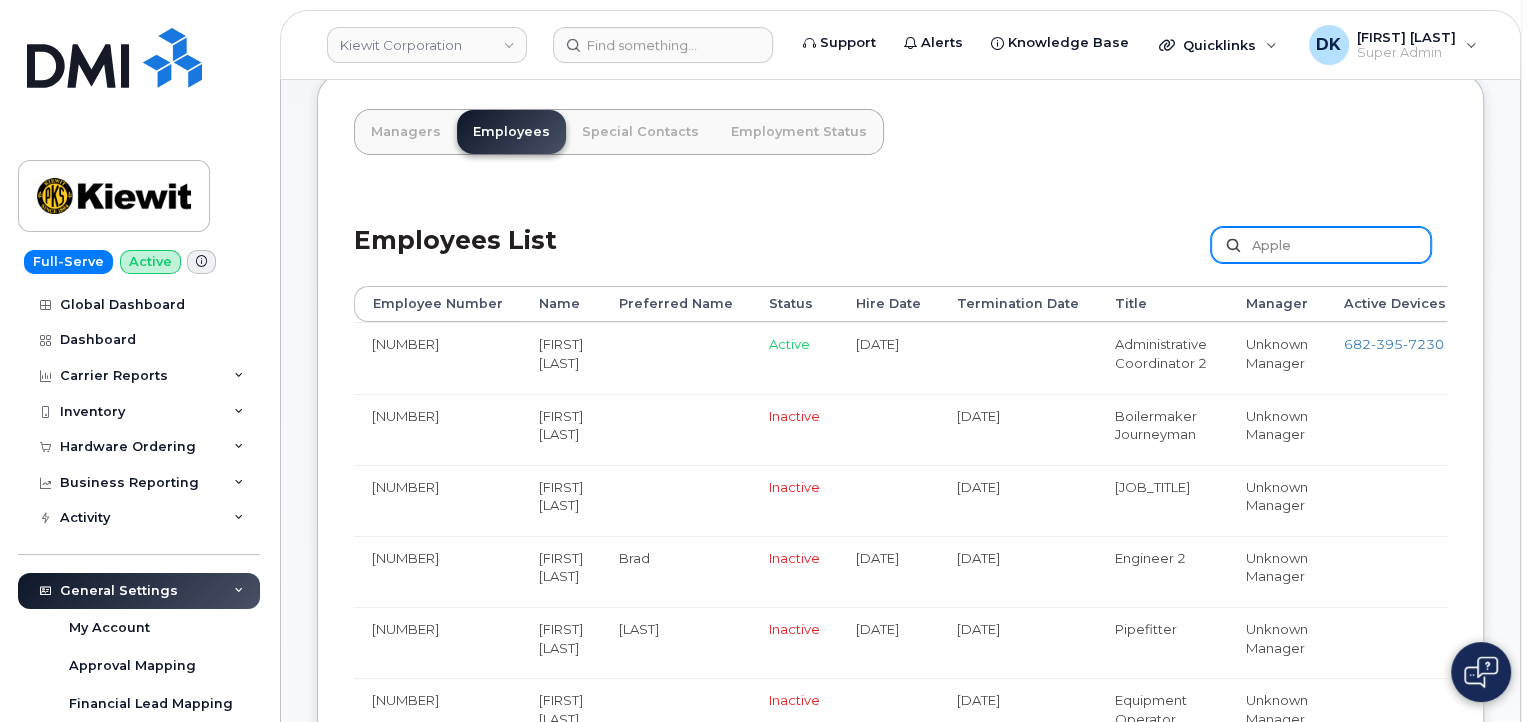 click on "Apple" at bounding box center [1321, 245] 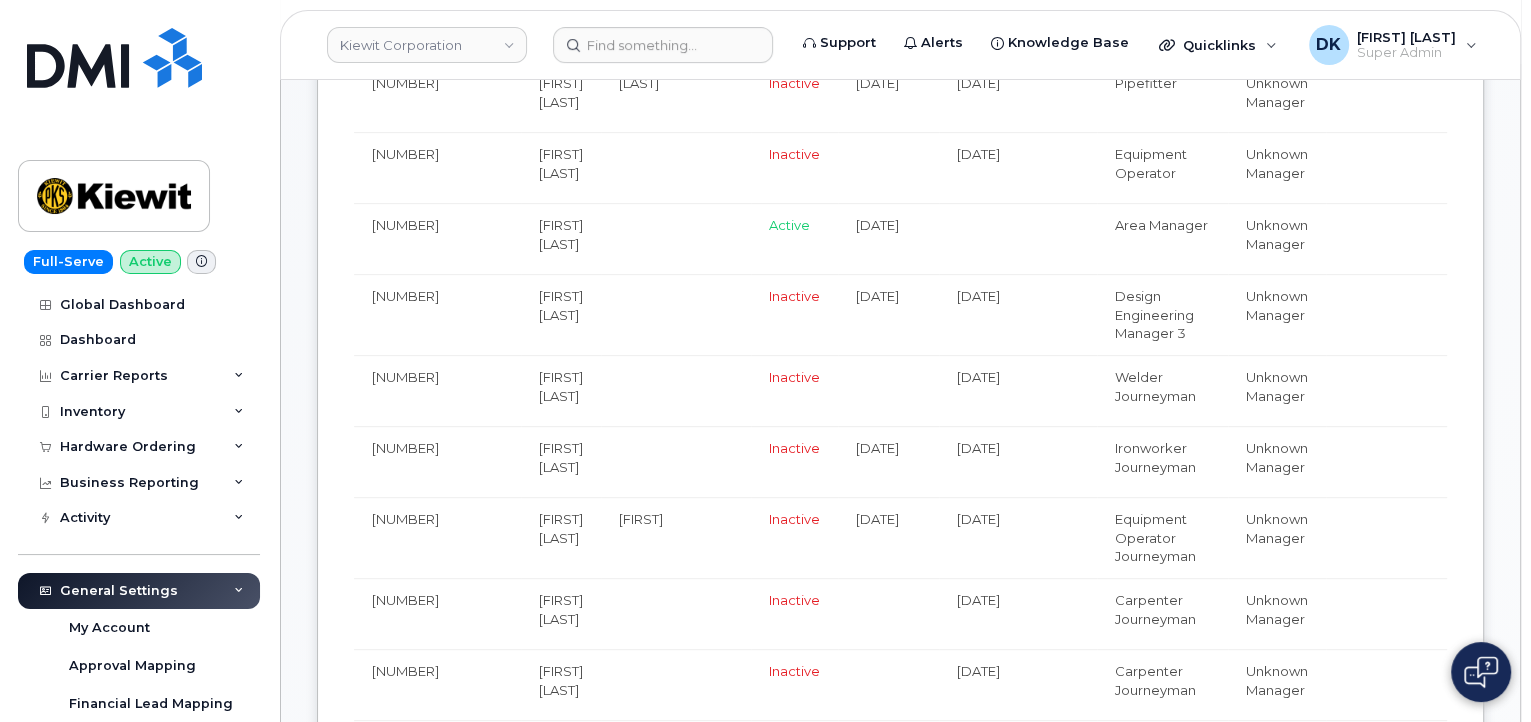 scroll, scrollTop: 0, scrollLeft: 0, axis: both 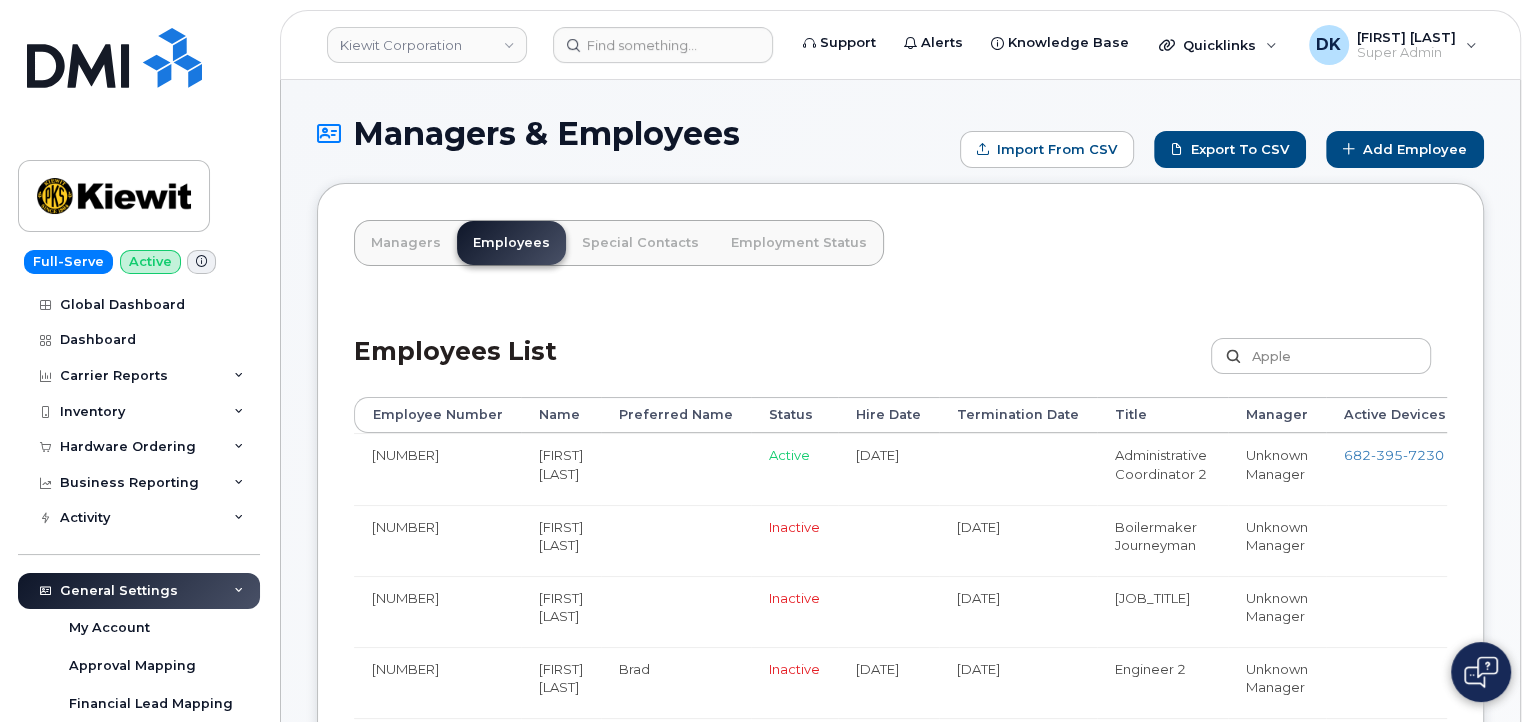 click on "Employees List
Apple
Customize
Filter
Refresh
Export" at bounding box center [900, 349] 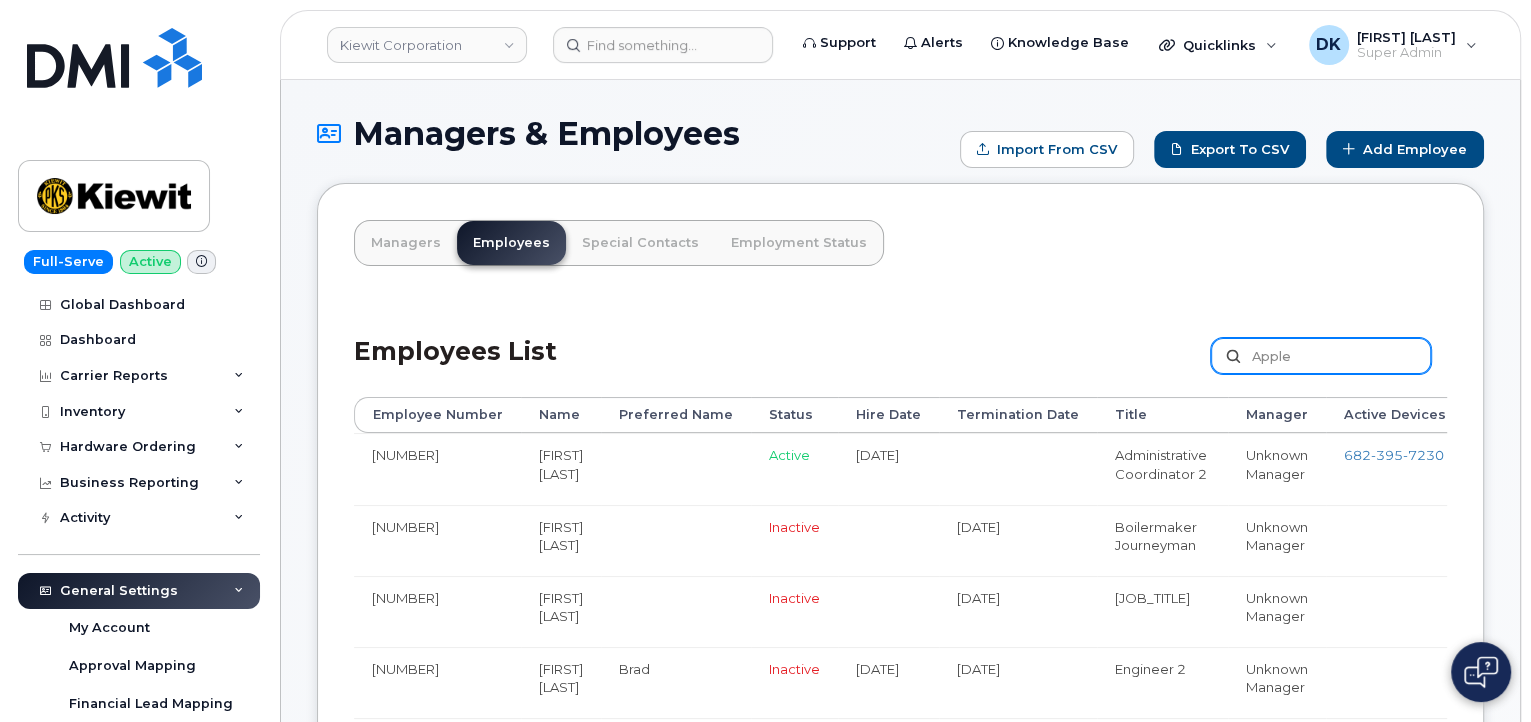 drag, startPoint x: 1325, startPoint y: 352, endPoint x: 1200, endPoint y: 355, distance: 125.035995 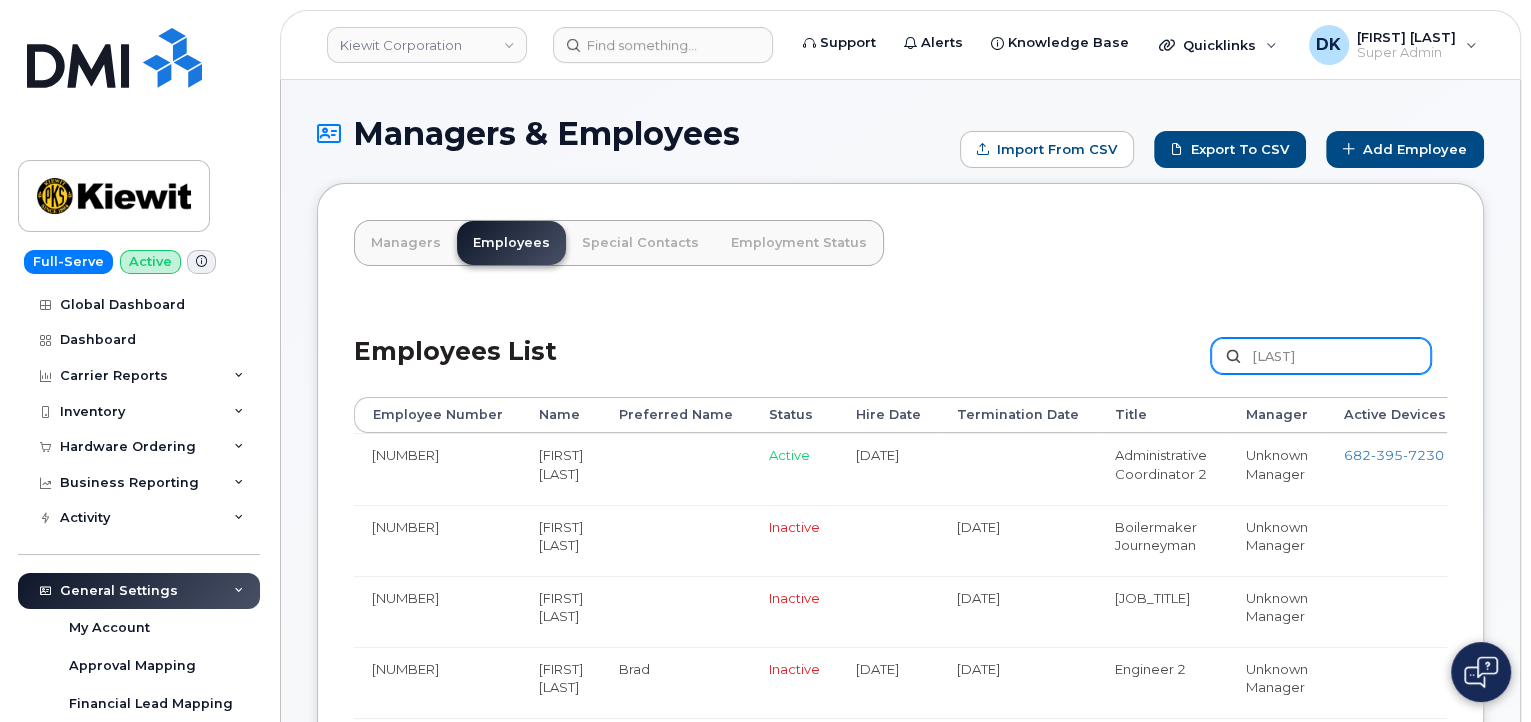 click on "Ciancio" at bounding box center [1321, 356] 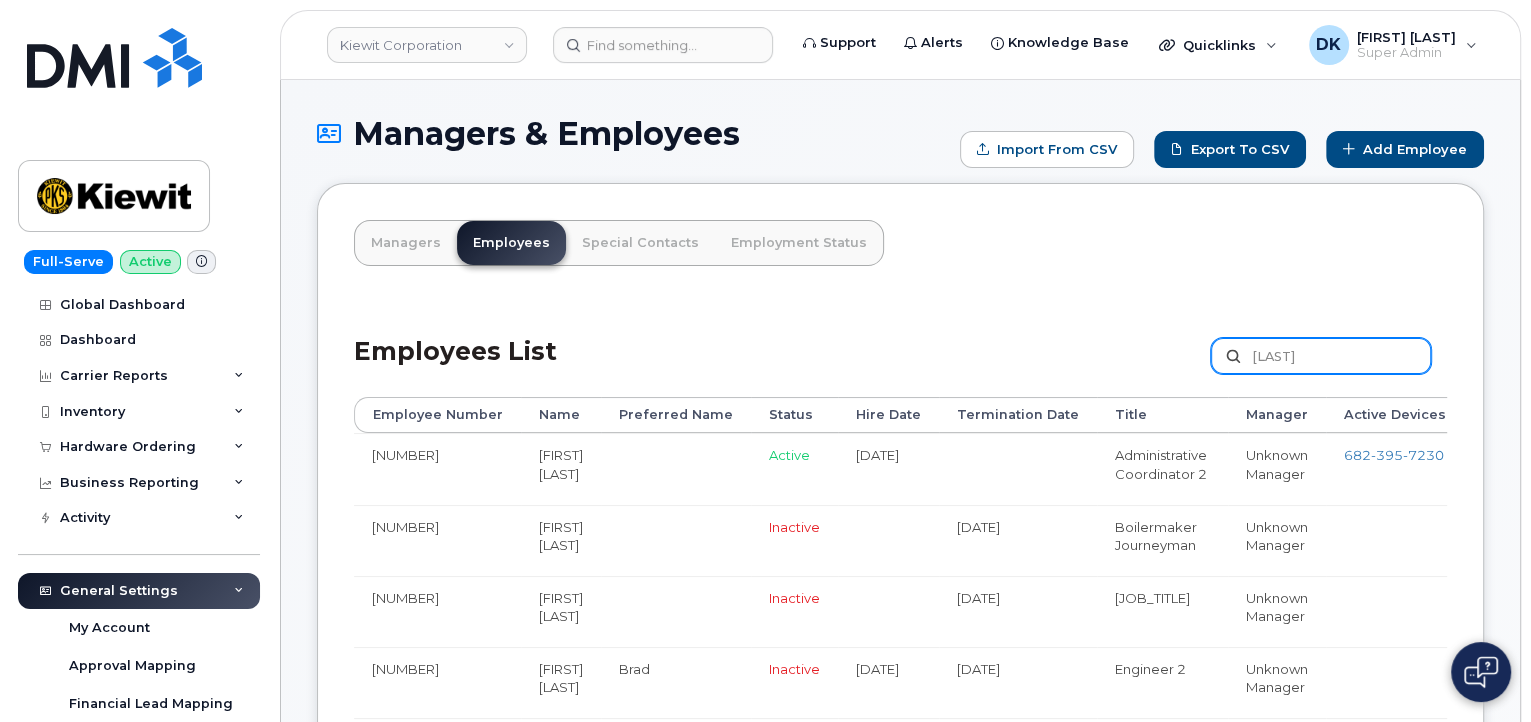 click on "Ciancio" at bounding box center (1321, 356) 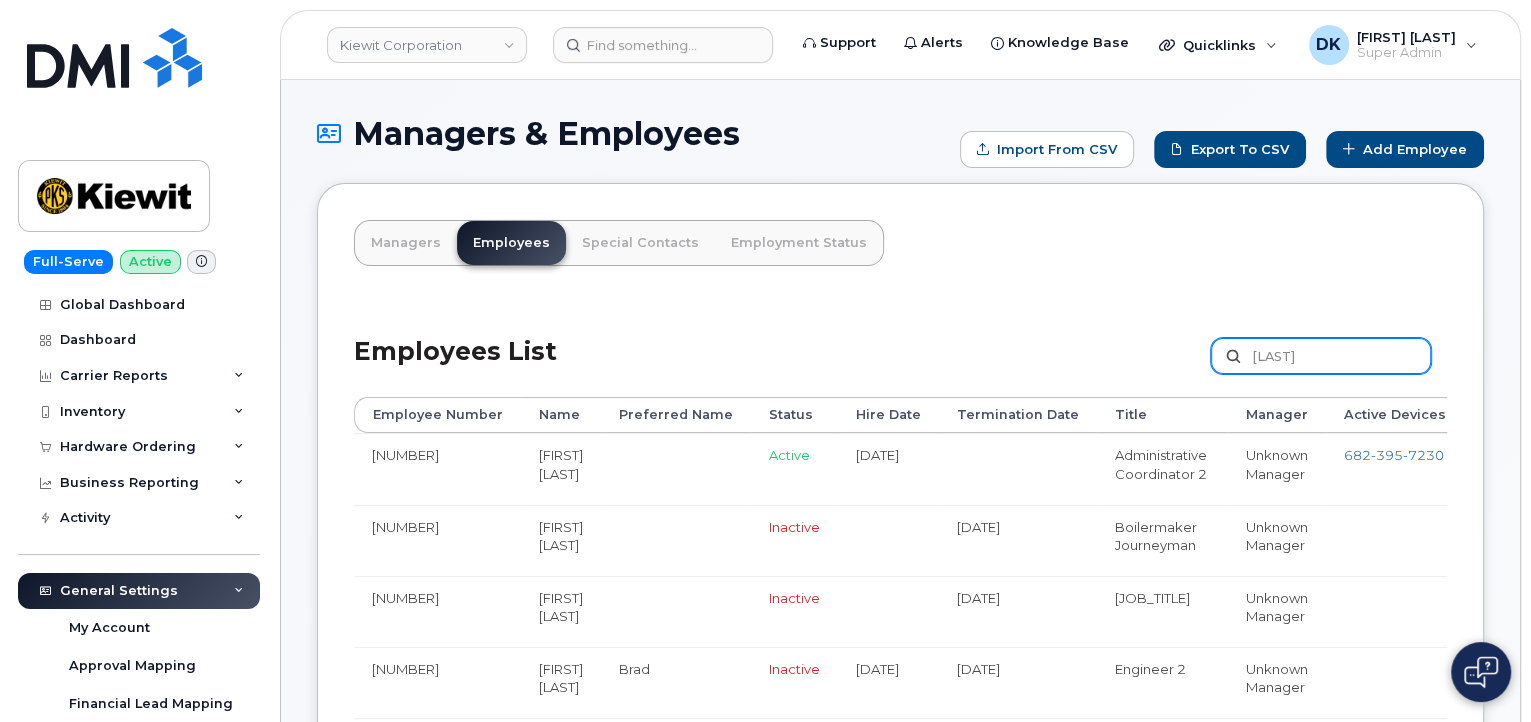type on "Ciancio" 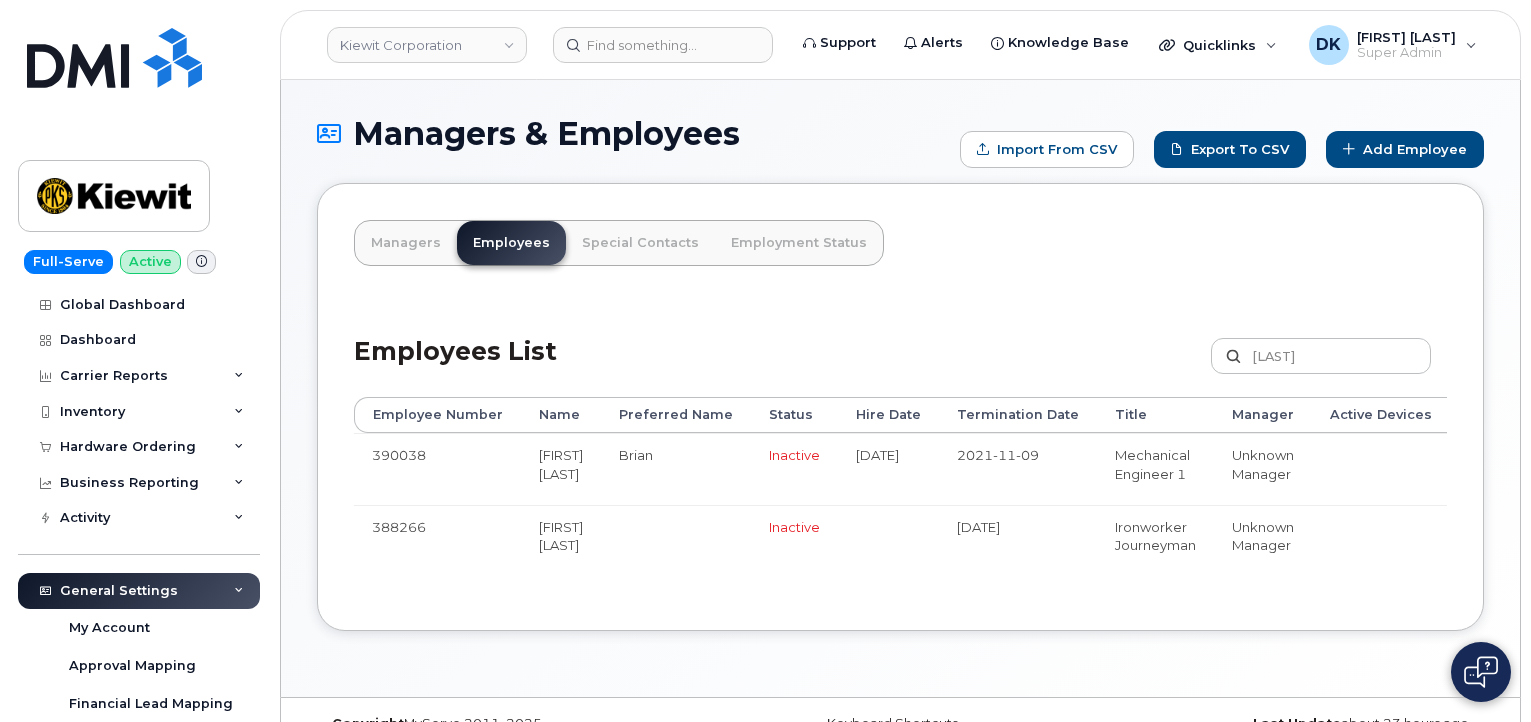 scroll, scrollTop: 0, scrollLeft: 0, axis: both 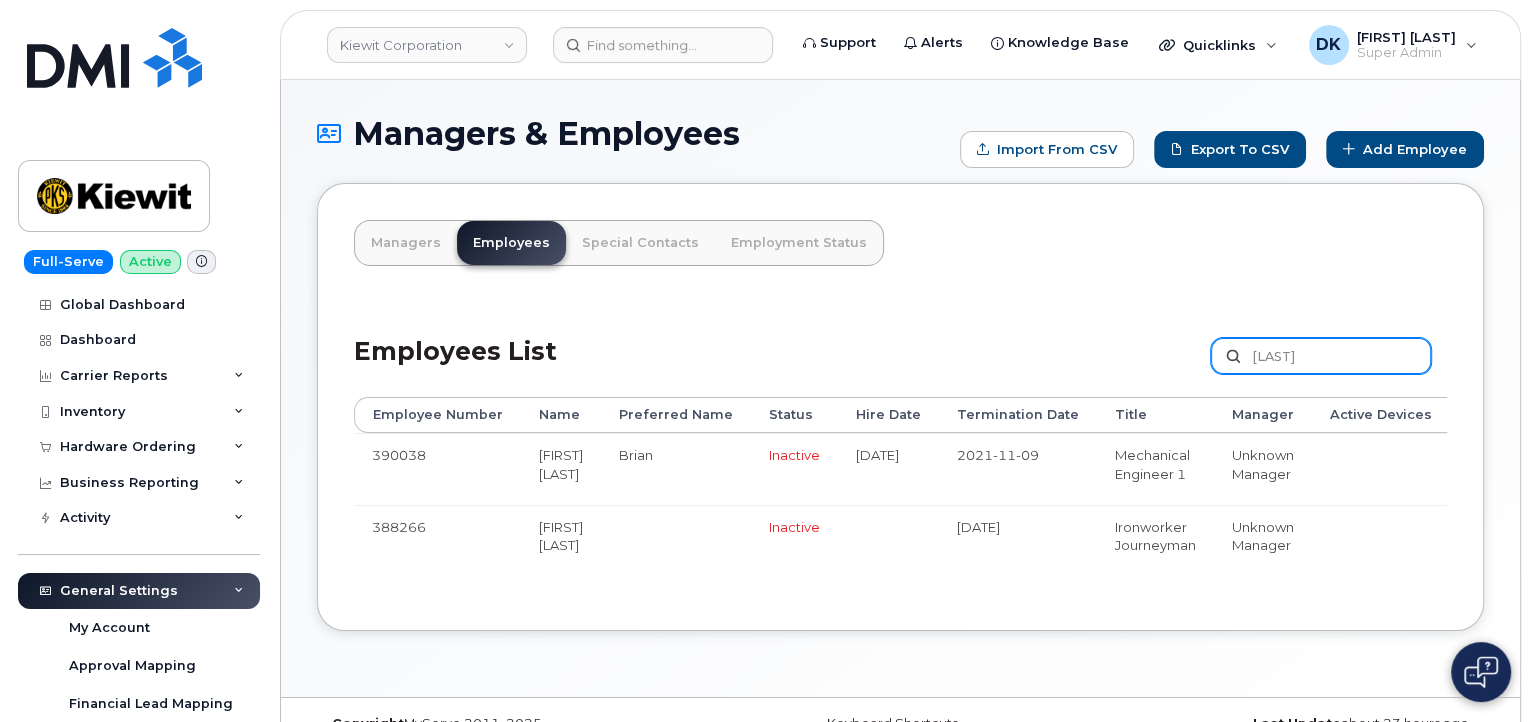 drag, startPoint x: 1332, startPoint y: 352, endPoint x: 1214, endPoint y: 352, distance: 118 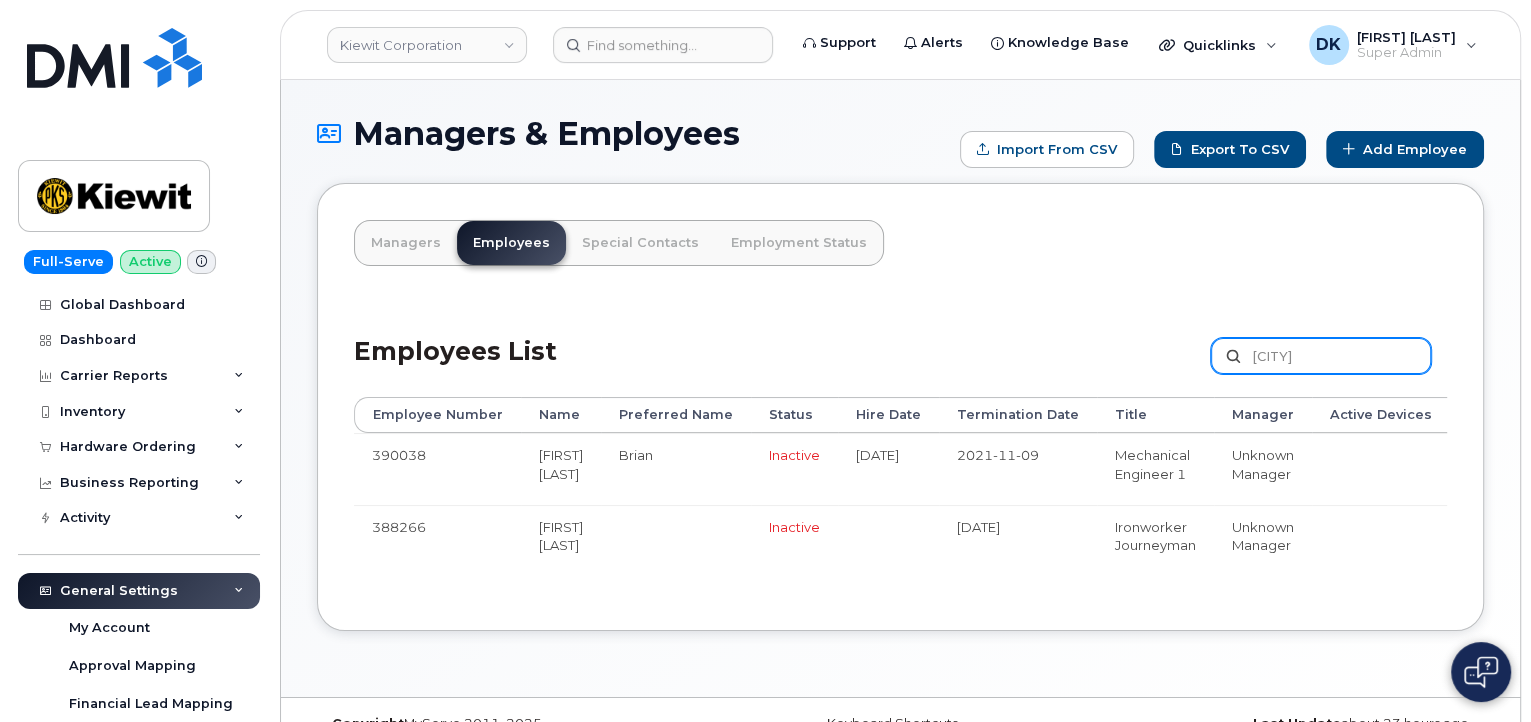 type on "[LAST]" 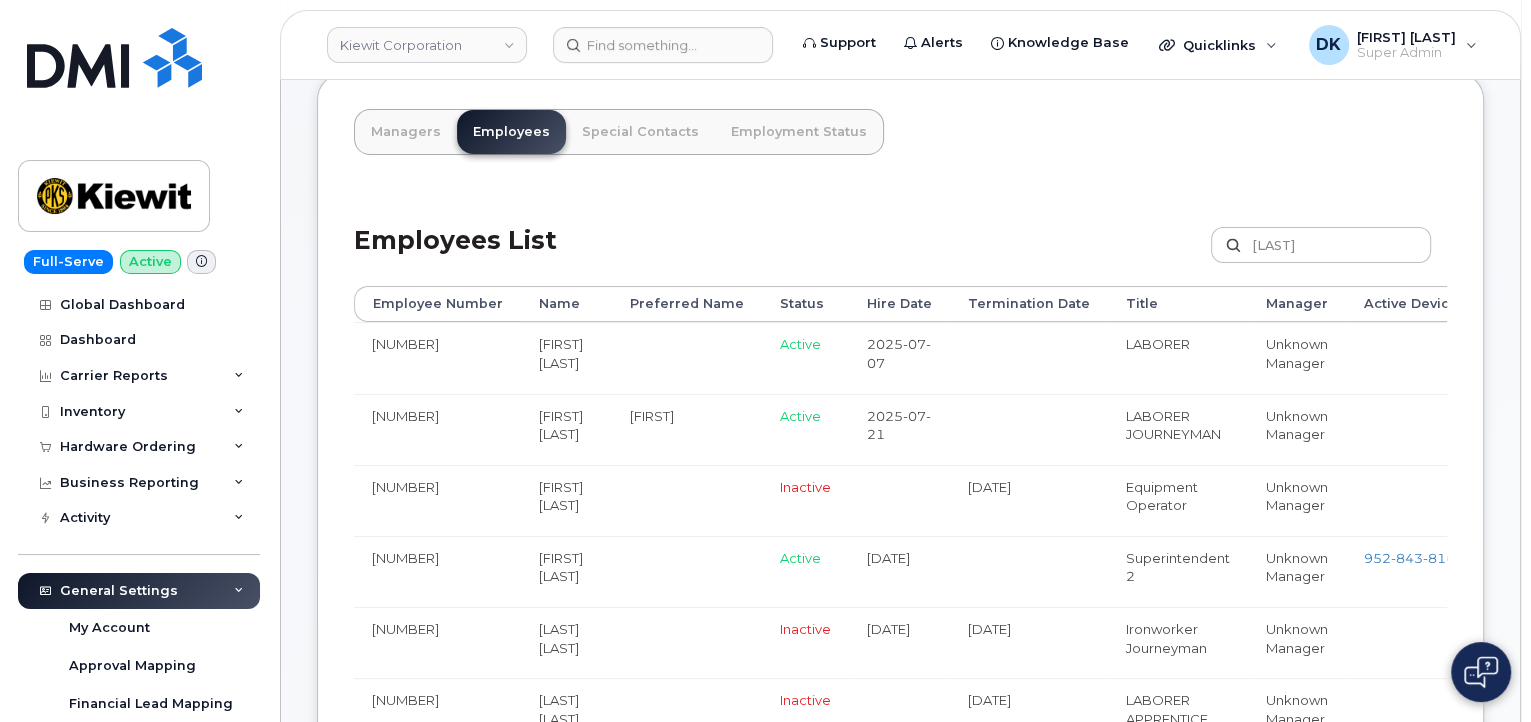 scroll, scrollTop: 222, scrollLeft: 0, axis: vertical 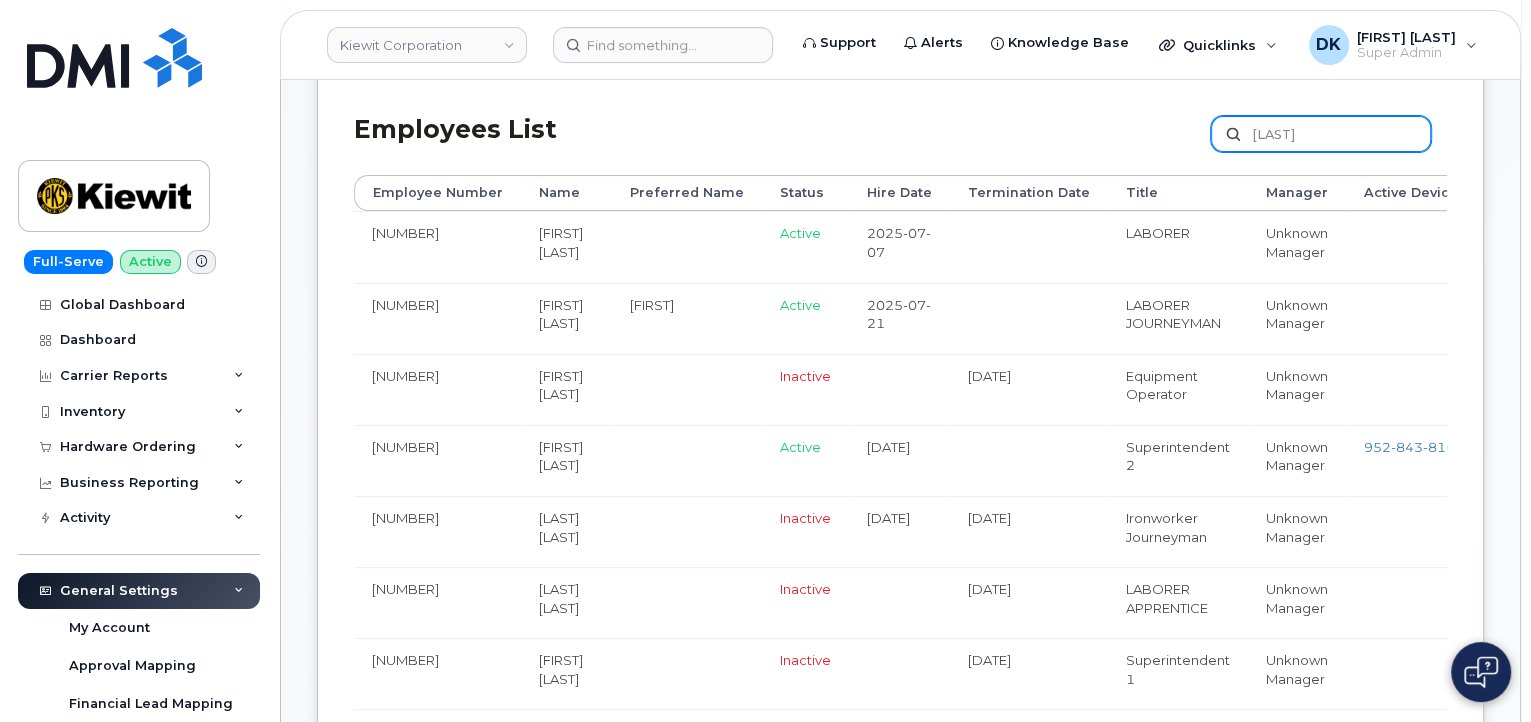drag, startPoint x: 1359, startPoint y: 135, endPoint x: 1204, endPoint y: 135, distance: 155 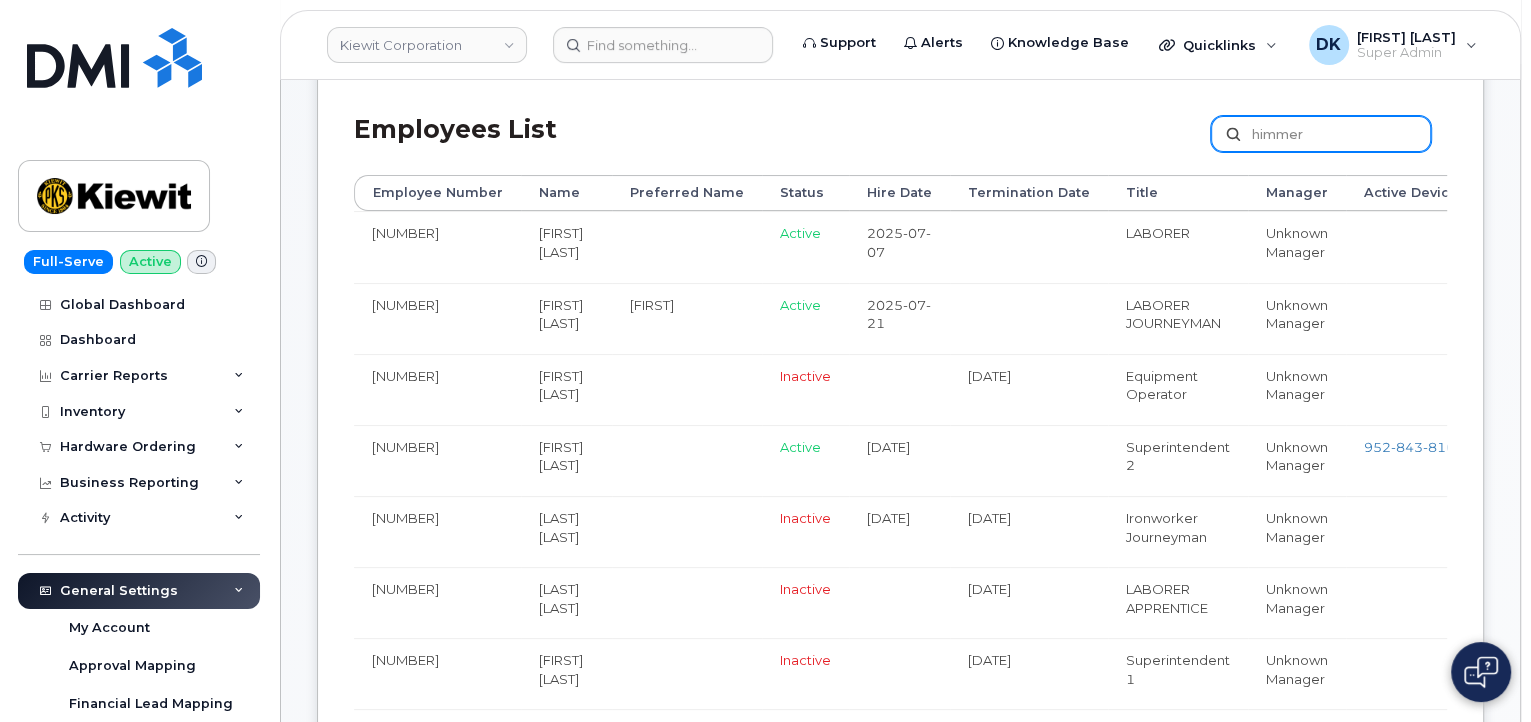 type on "himmer" 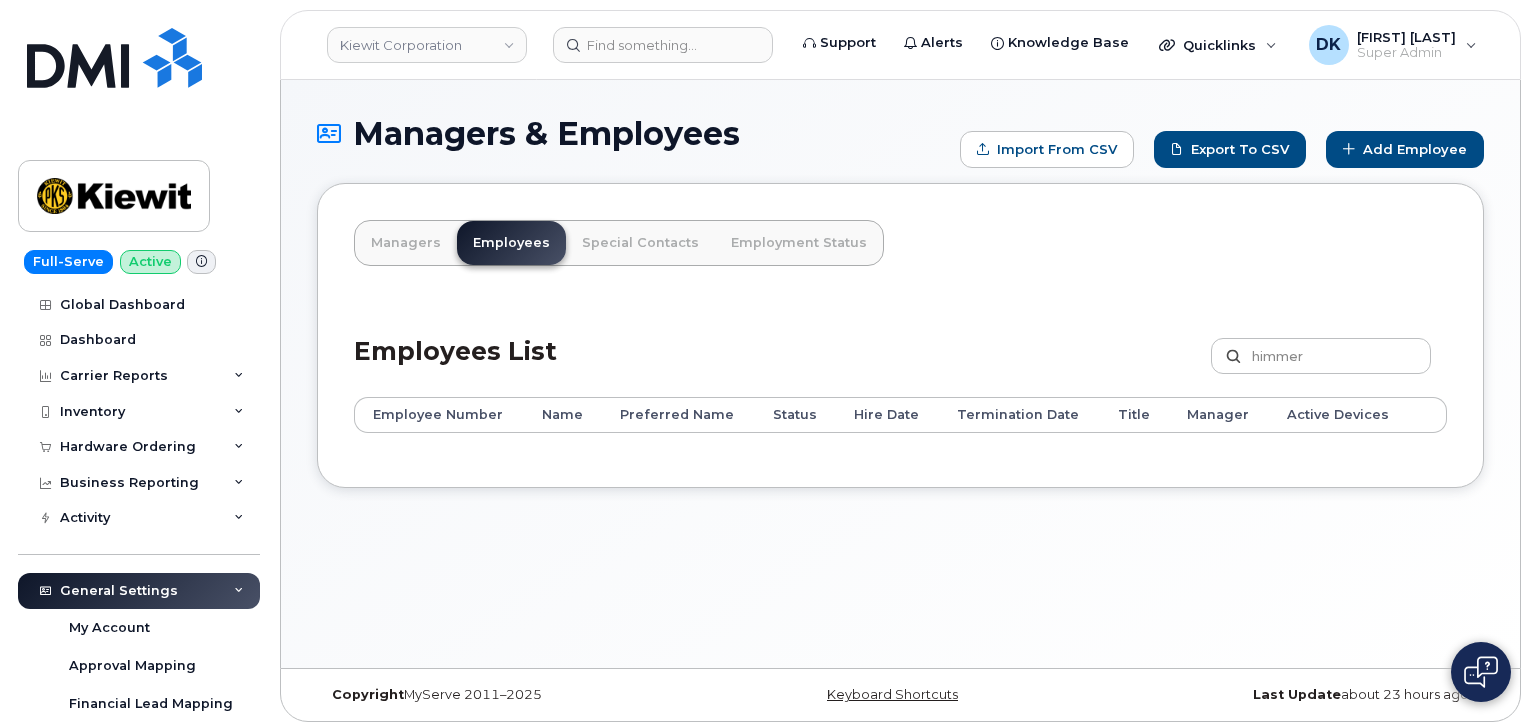 scroll, scrollTop: 0, scrollLeft: 0, axis: both 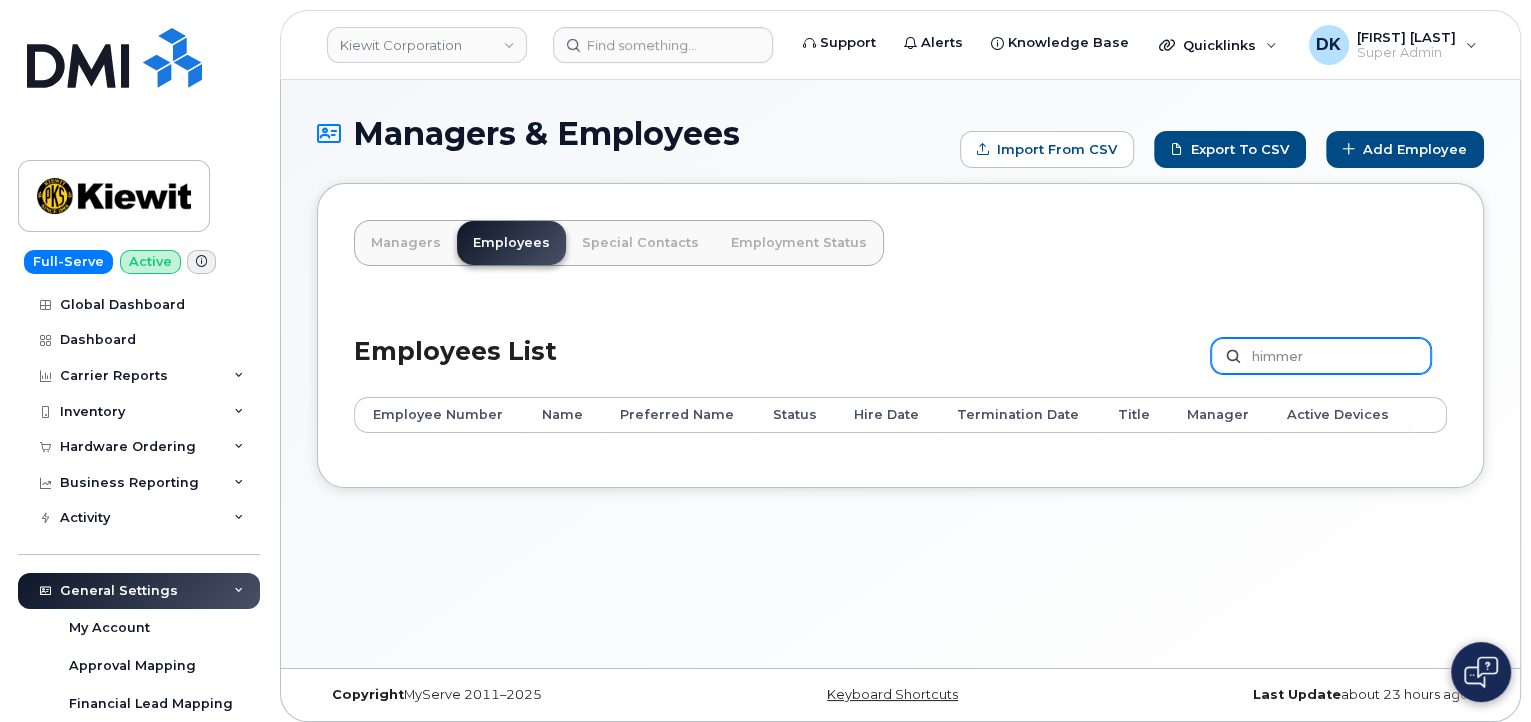 drag, startPoint x: 1333, startPoint y: 359, endPoint x: 1238, endPoint y: 363, distance: 95.084175 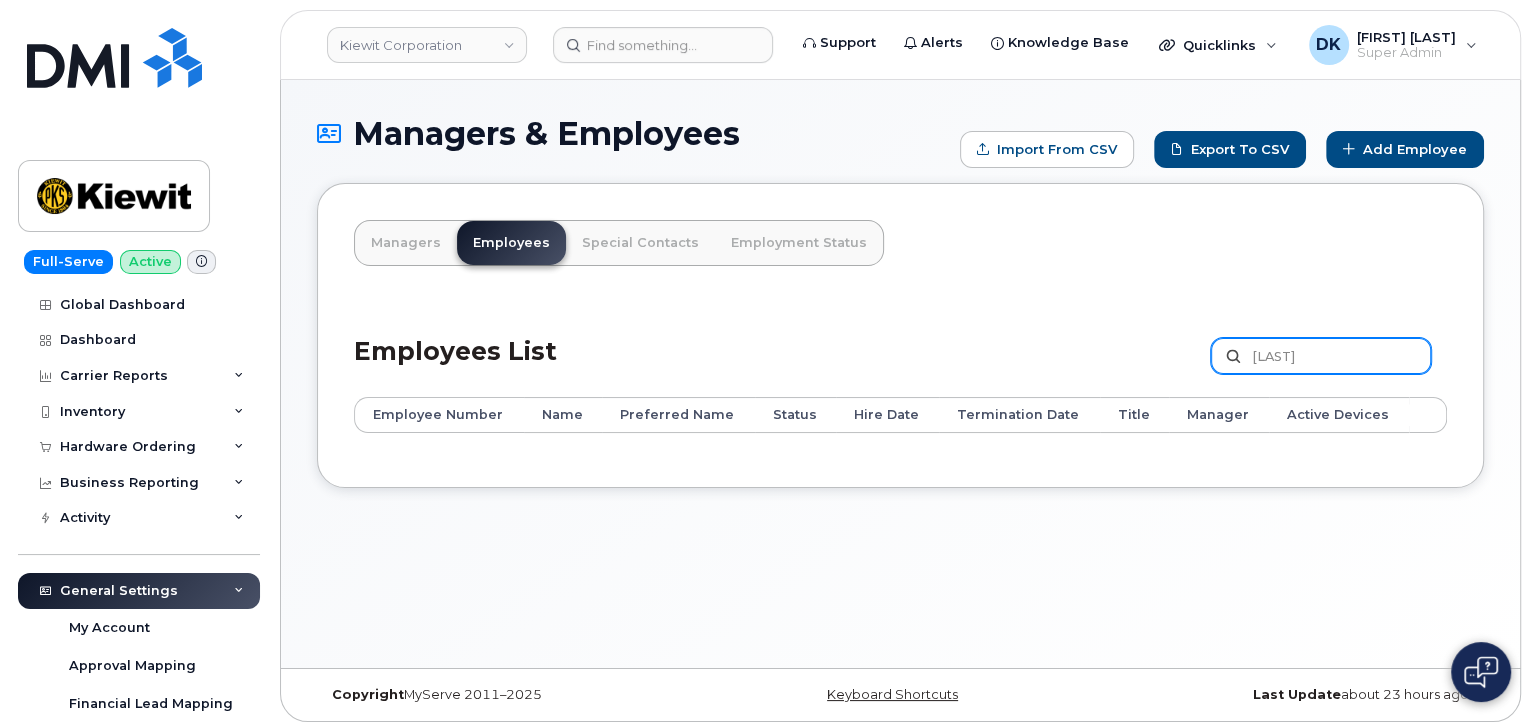 type on "[LAST]" 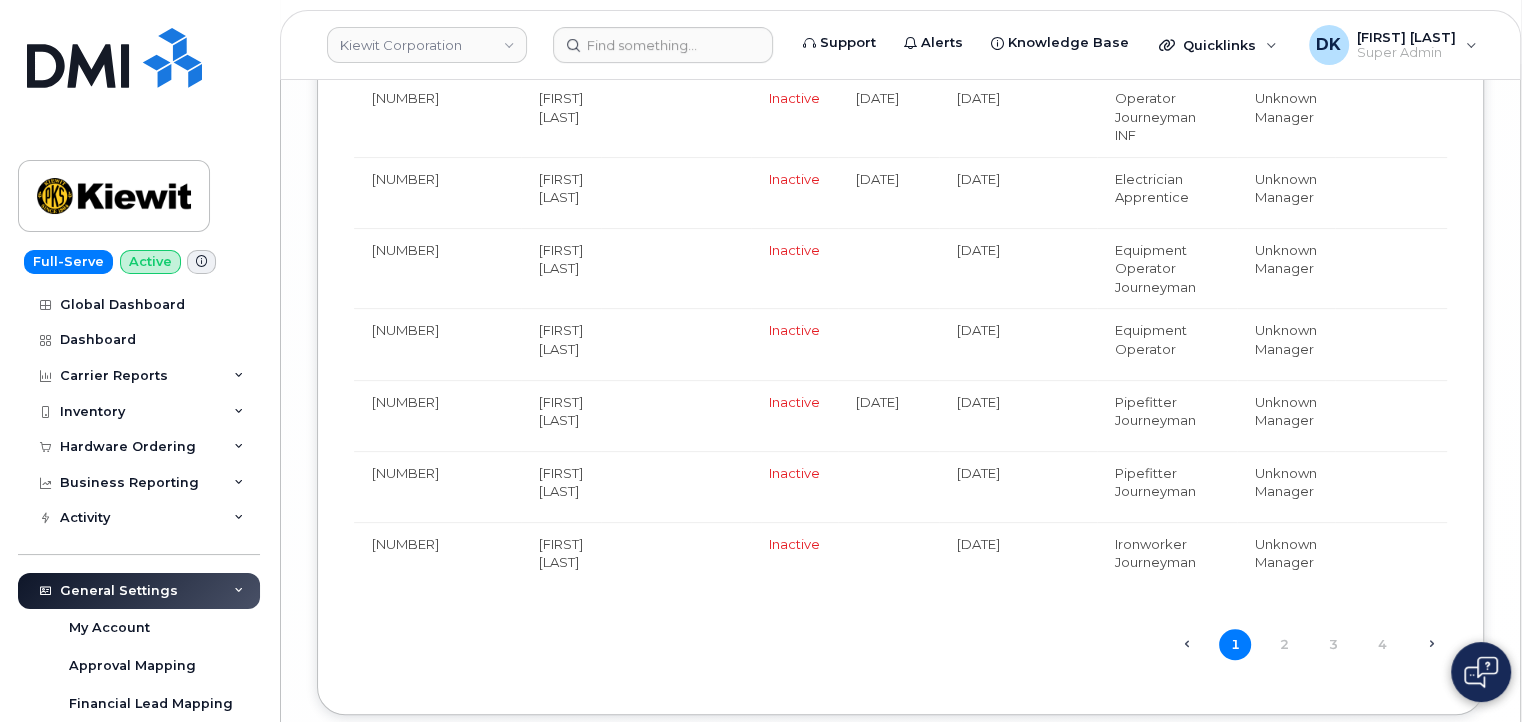 scroll, scrollTop: 7225, scrollLeft: 0, axis: vertical 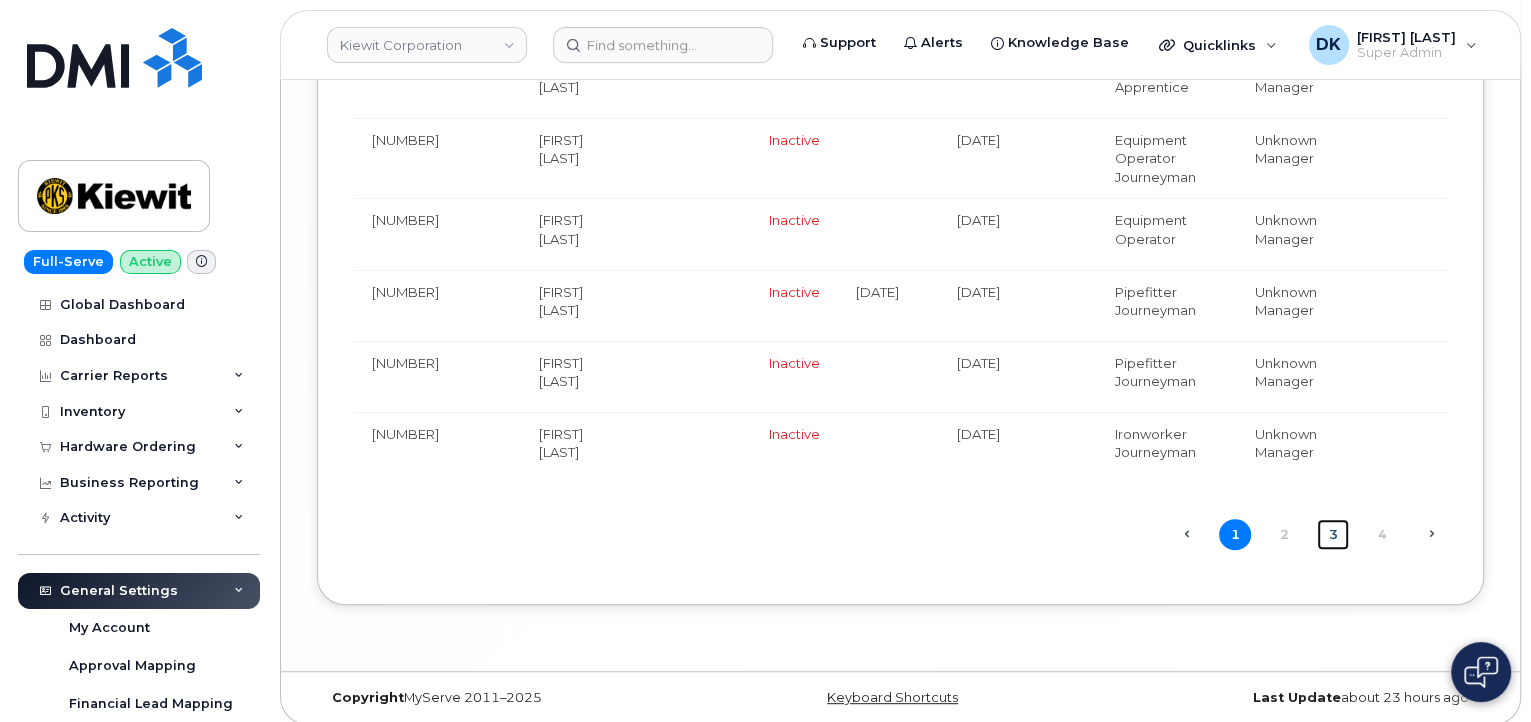 click on "3" at bounding box center [1333, 534] 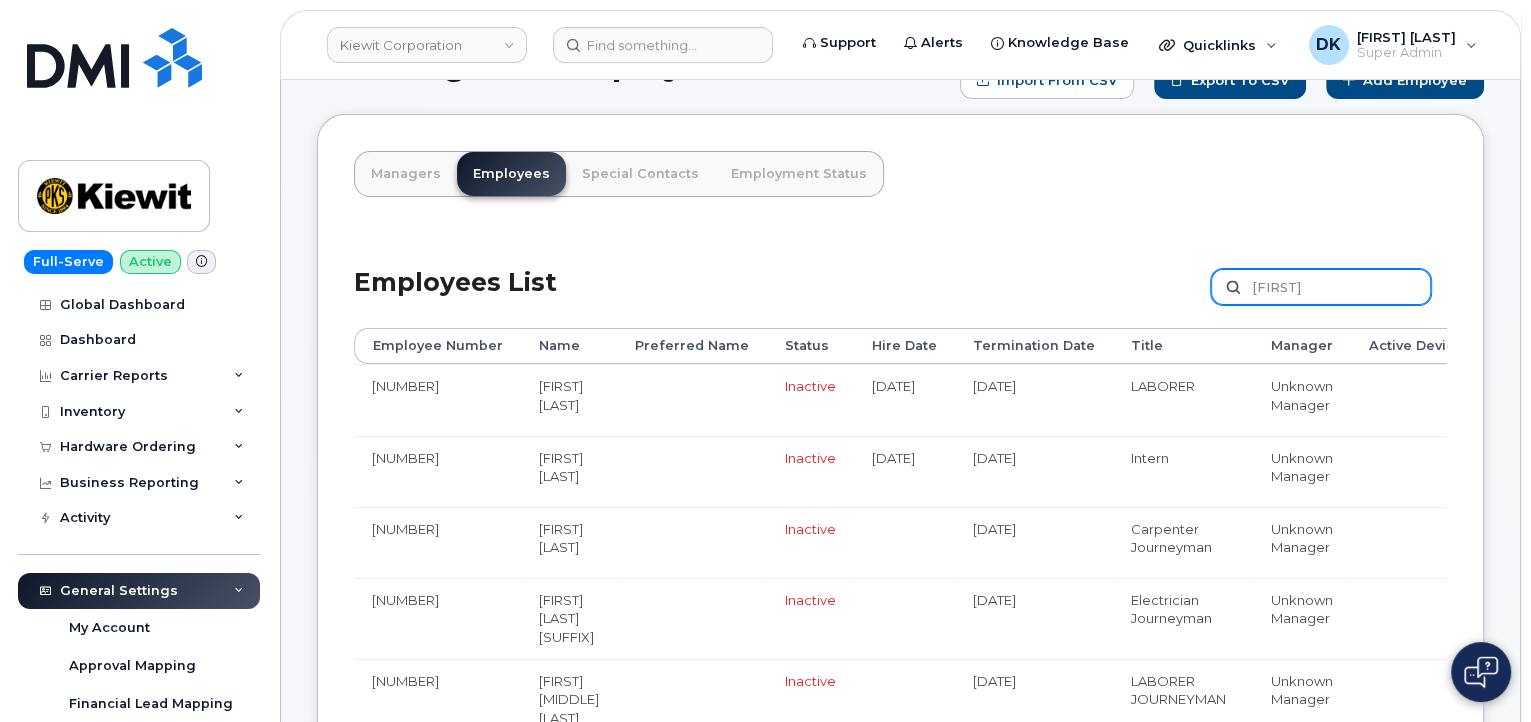 scroll, scrollTop: 0, scrollLeft: 0, axis: both 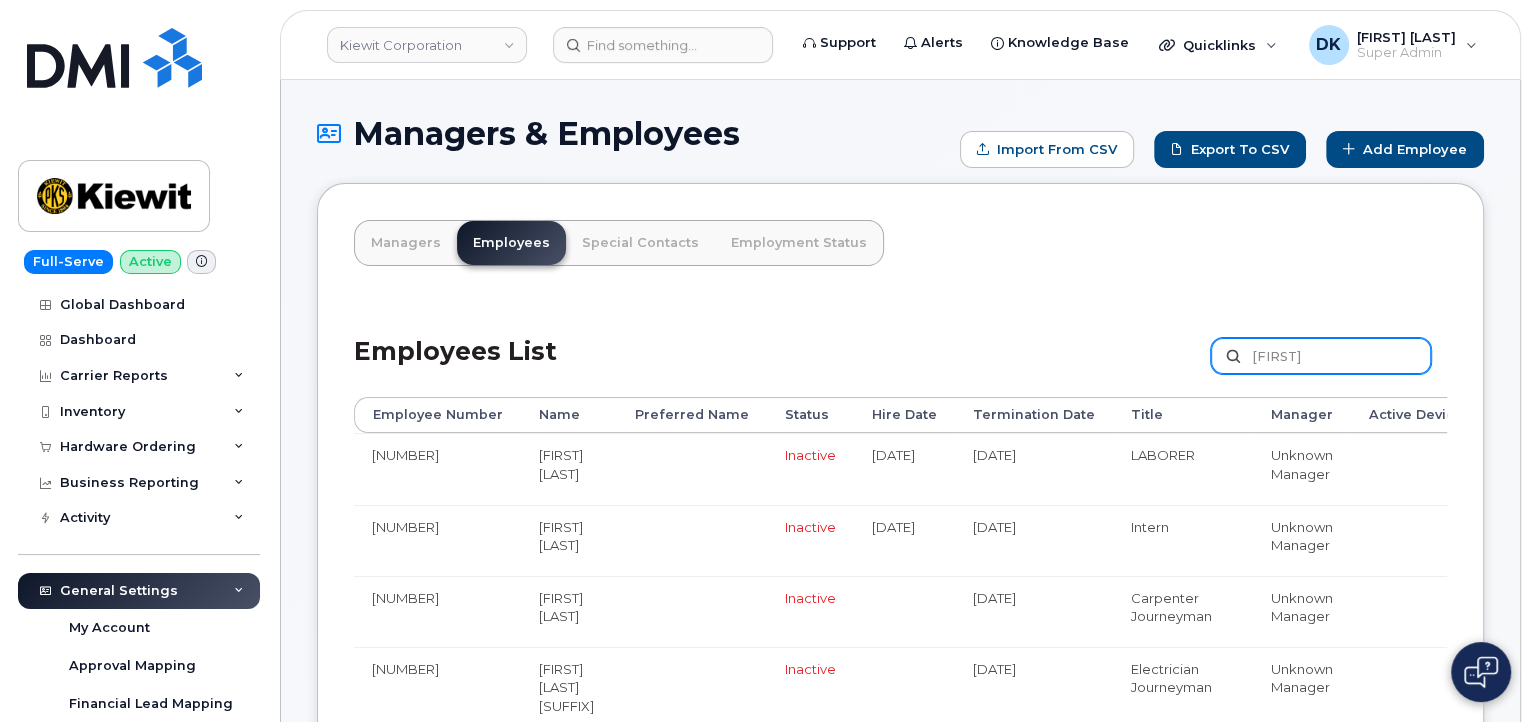 drag, startPoint x: 1296, startPoint y: 358, endPoint x: 1231, endPoint y: 356, distance: 65.03076 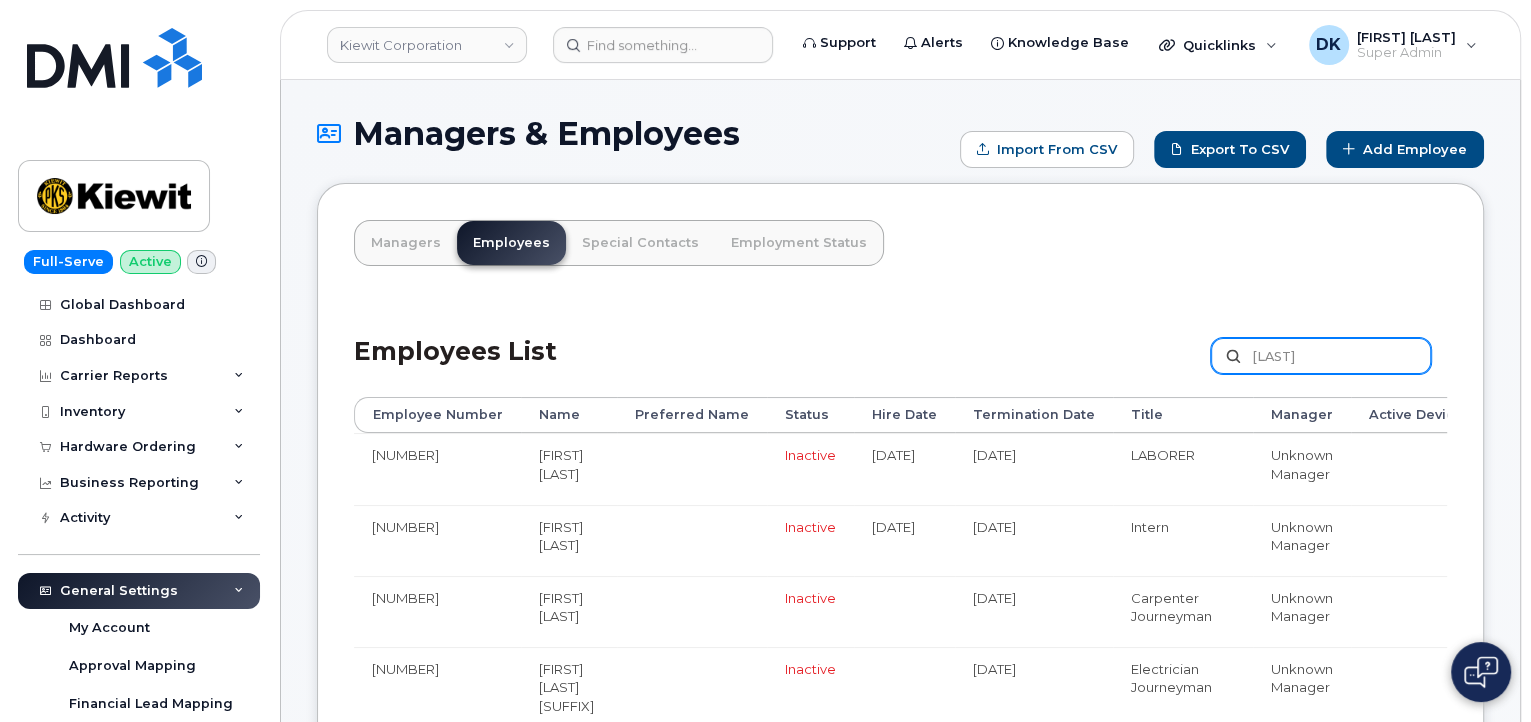 type on "Mceniry" 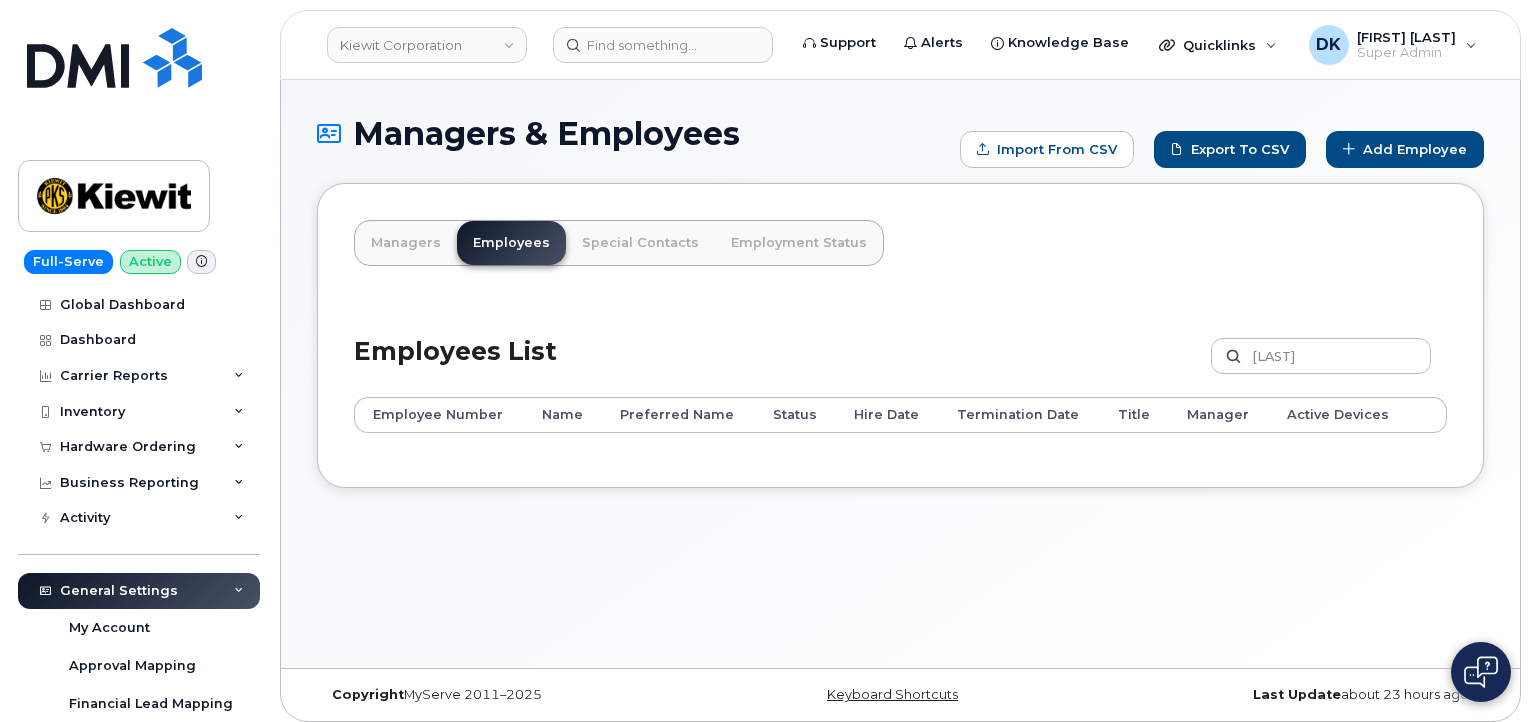 scroll, scrollTop: 0, scrollLeft: 0, axis: both 